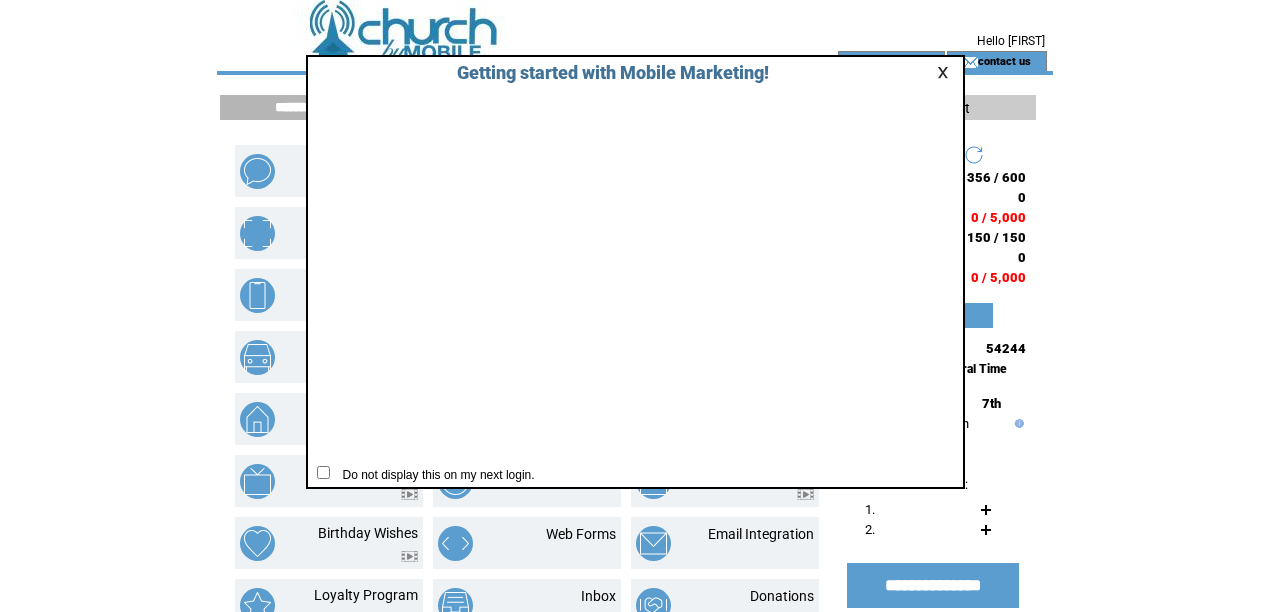 scroll, scrollTop: 0, scrollLeft: 0, axis: both 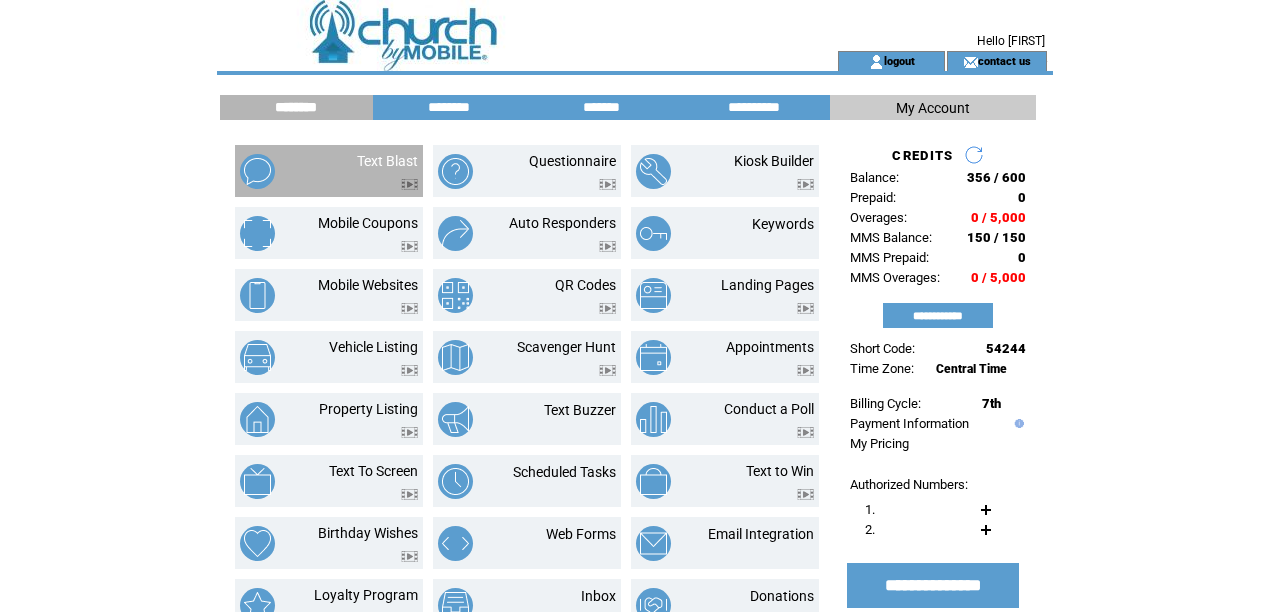 click on "Text Blast" at bounding box center (329, 171) 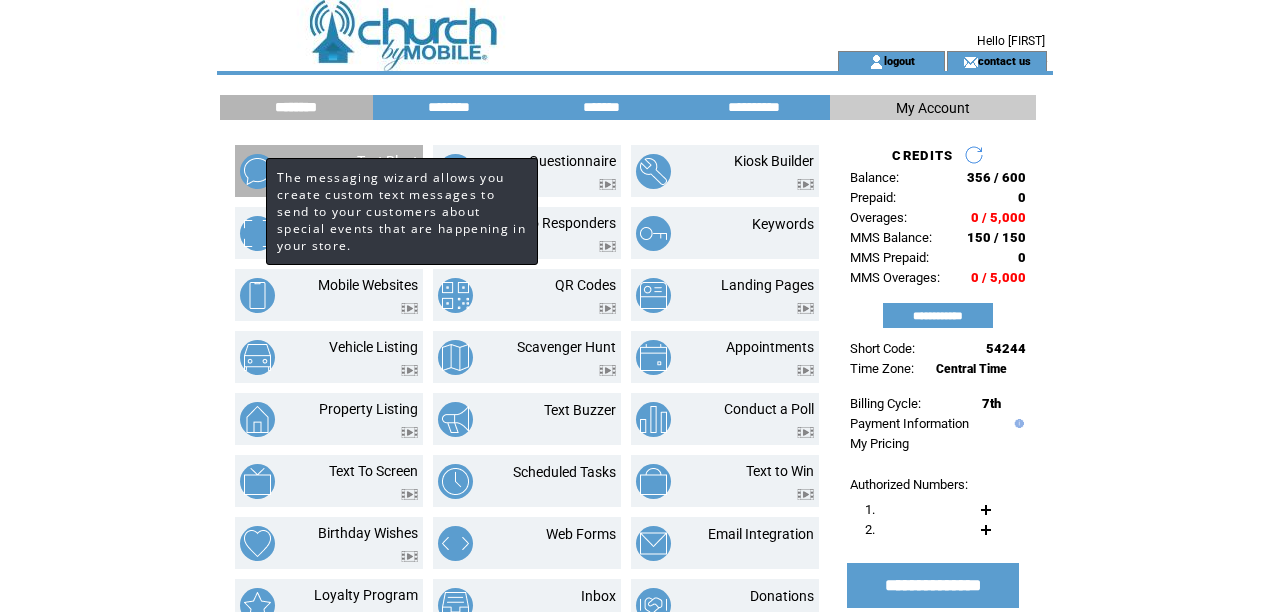 click at bounding box center (257, 171) 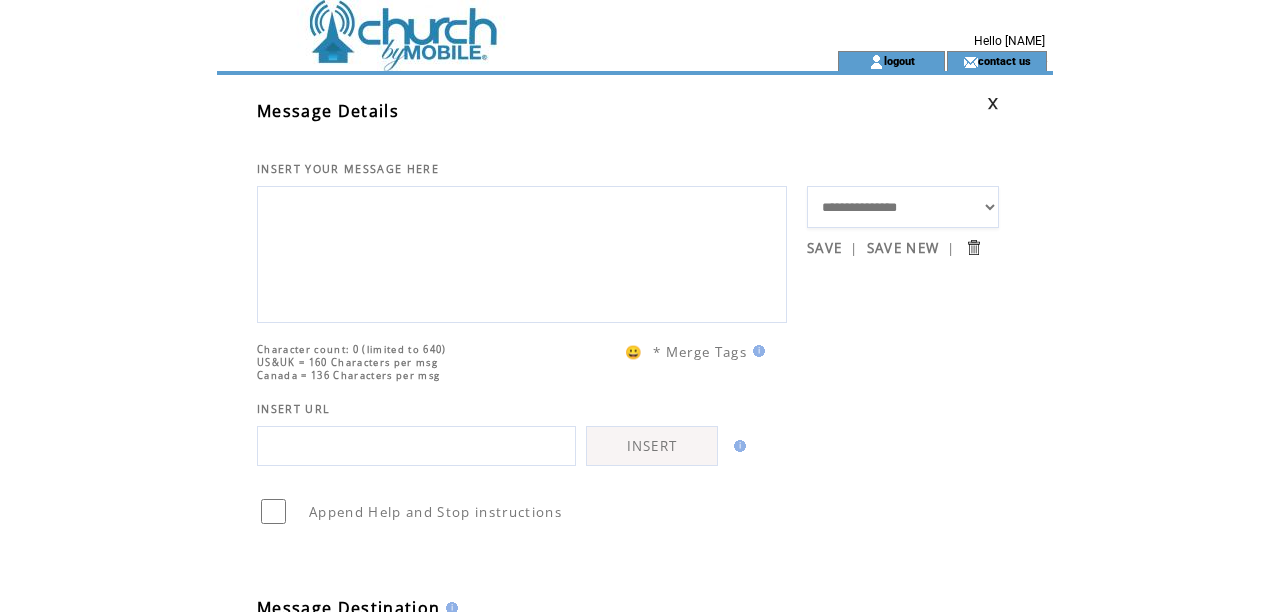 scroll, scrollTop: 0, scrollLeft: 0, axis: both 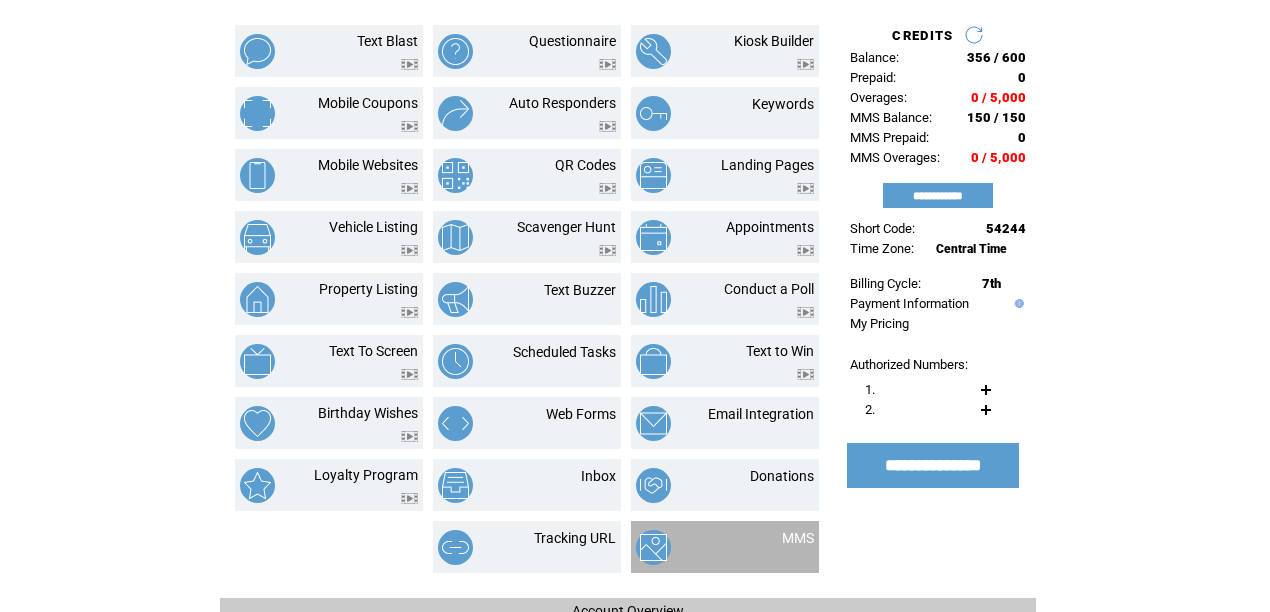 click on "MMS" at bounding box center [774, 547] 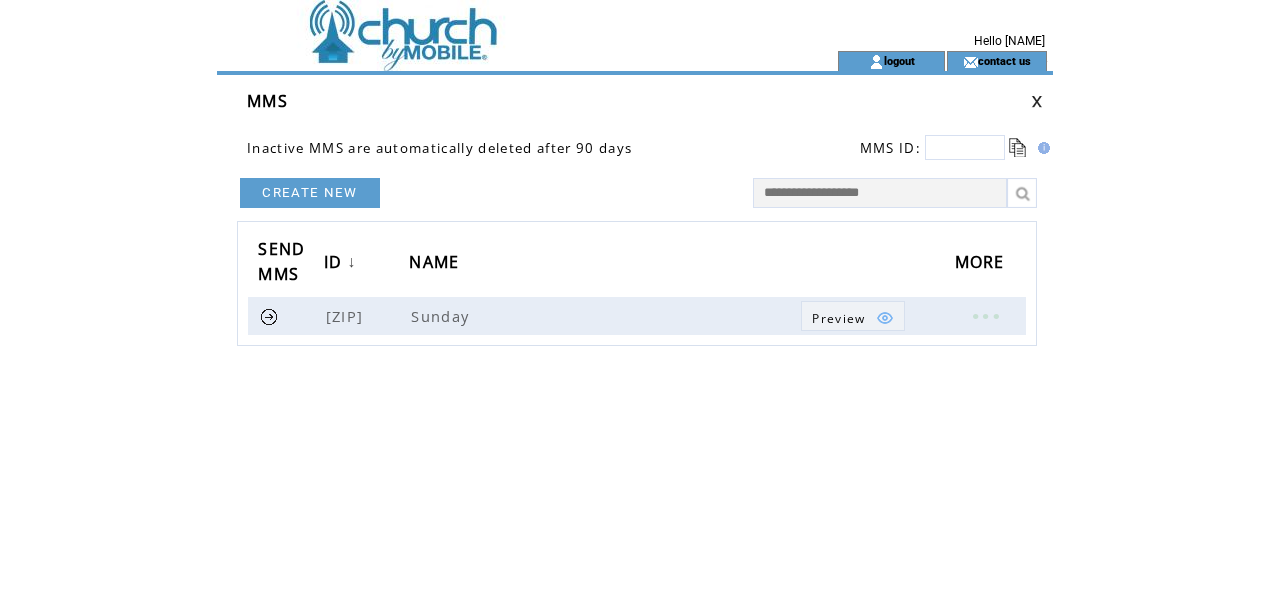 scroll, scrollTop: 0, scrollLeft: 0, axis: both 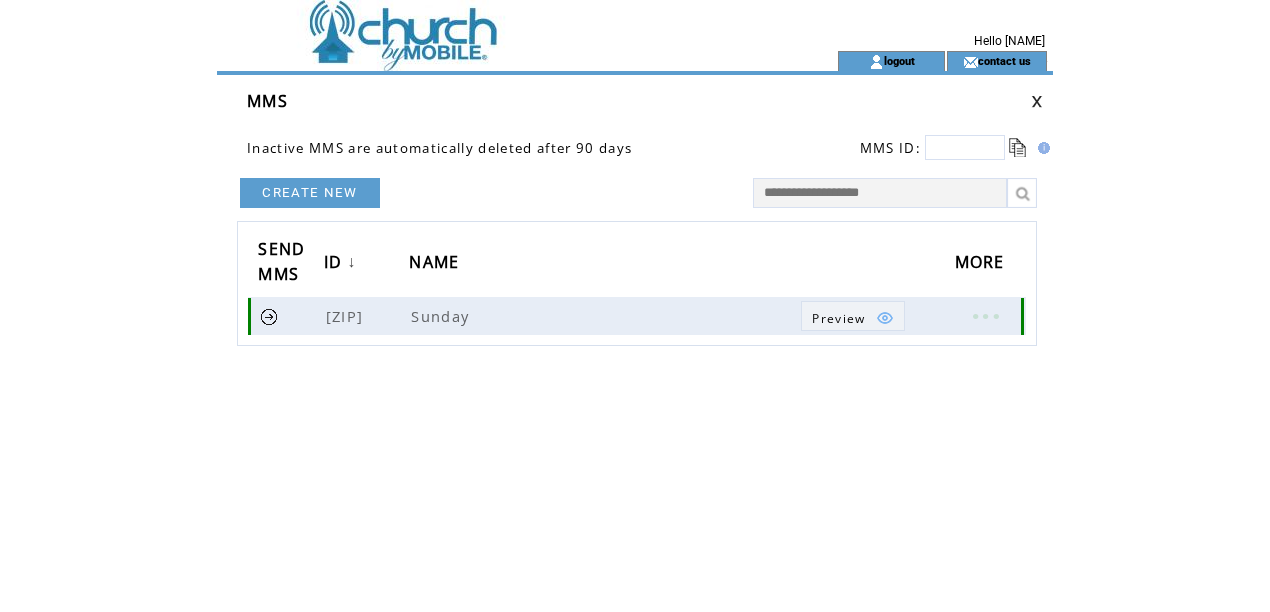 click at bounding box center [269, 316] 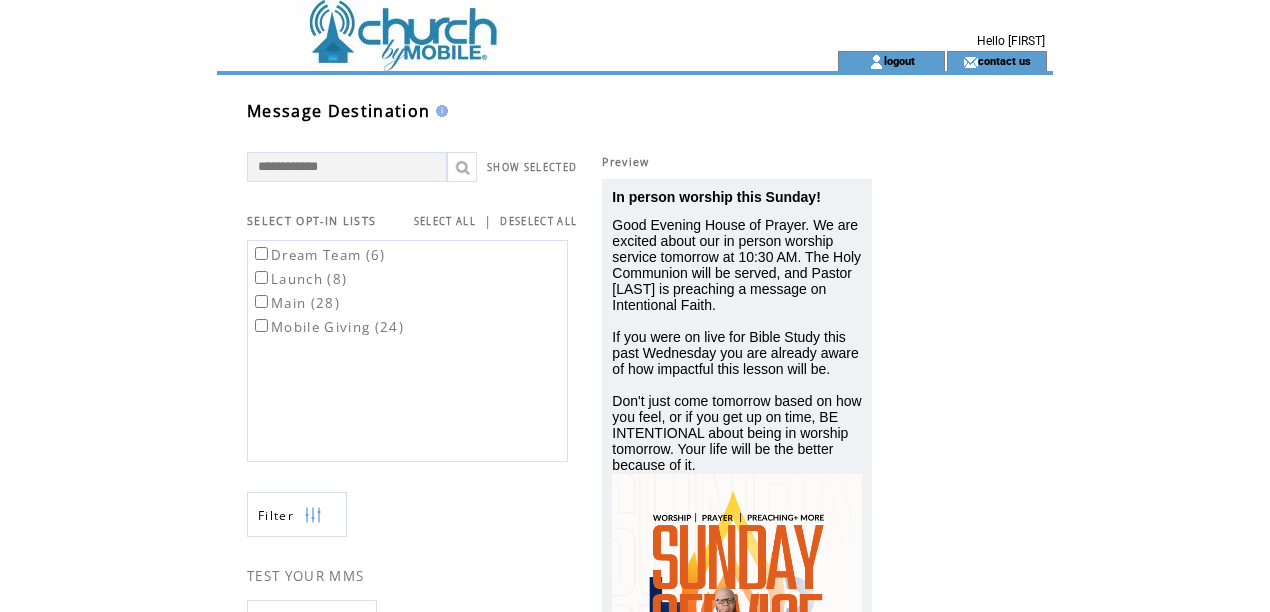 scroll, scrollTop: 0, scrollLeft: 0, axis: both 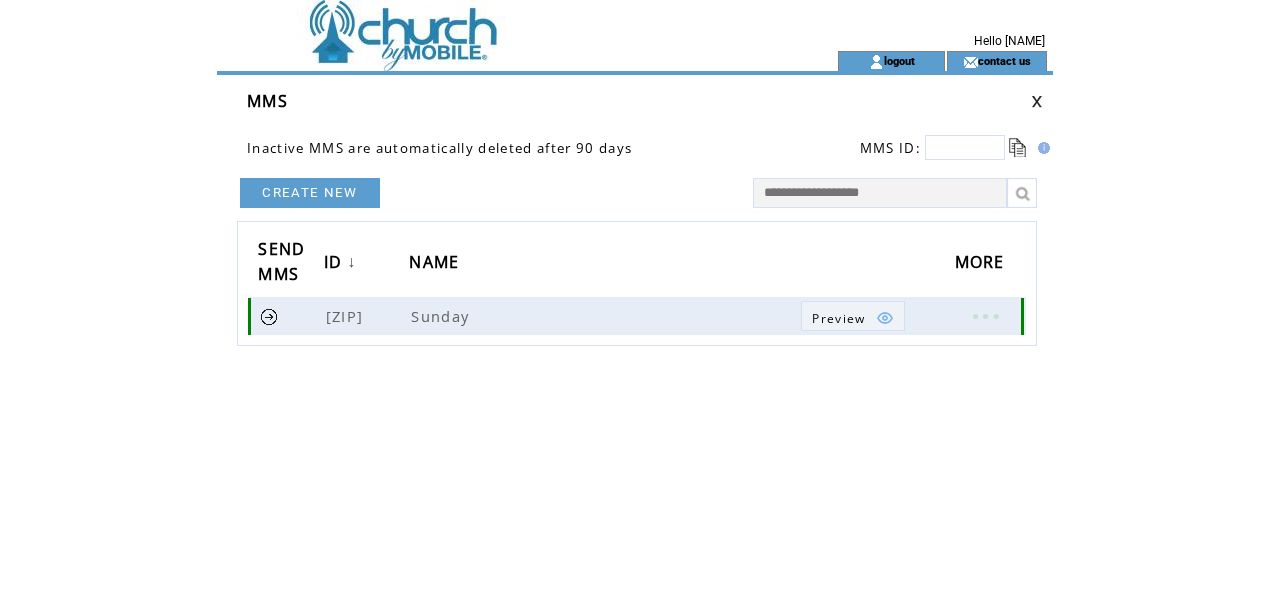 click at bounding box center [985, 316] 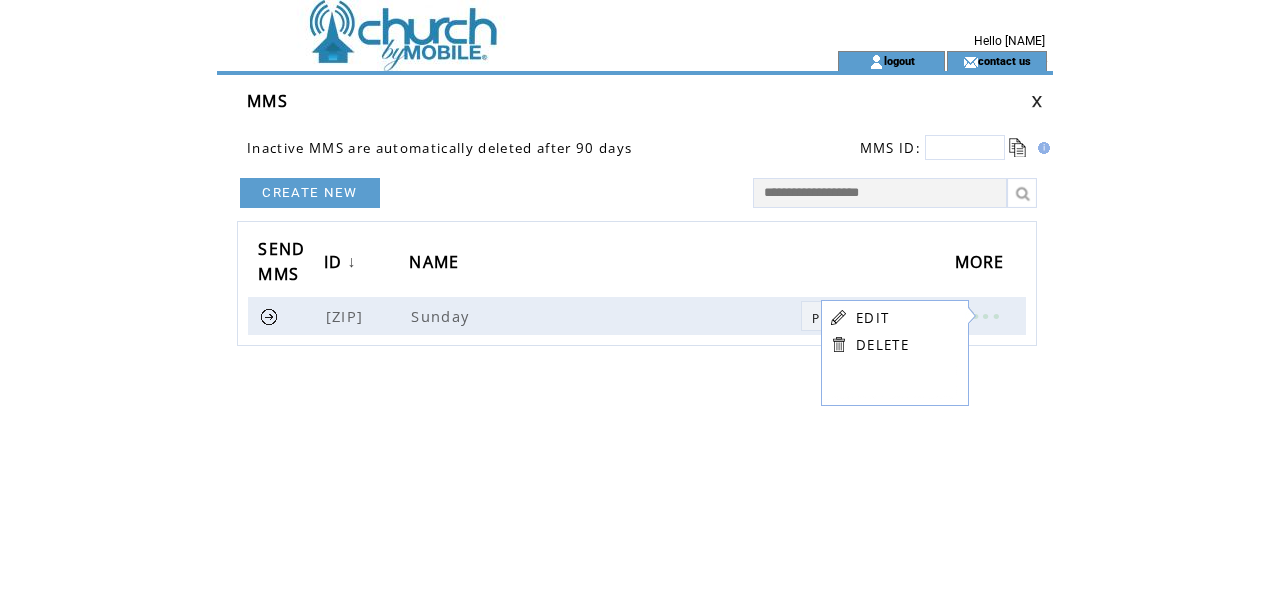 click on "EDIT DELETE" at bounding box center (899, 331) 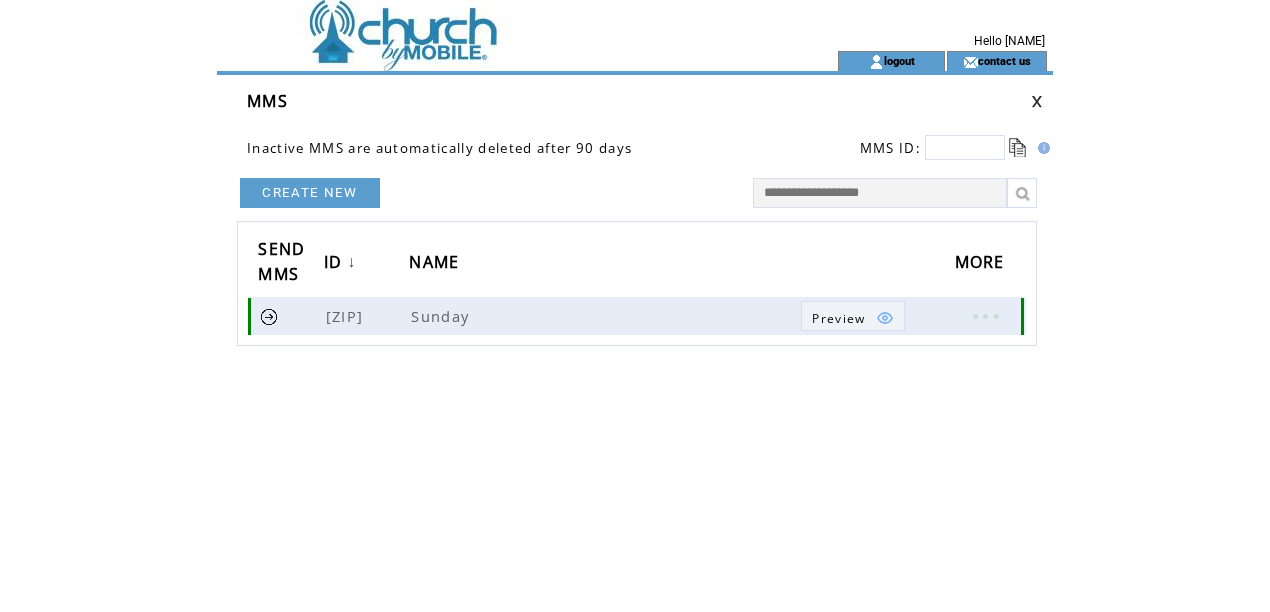 click at bounding box center [985, 316] 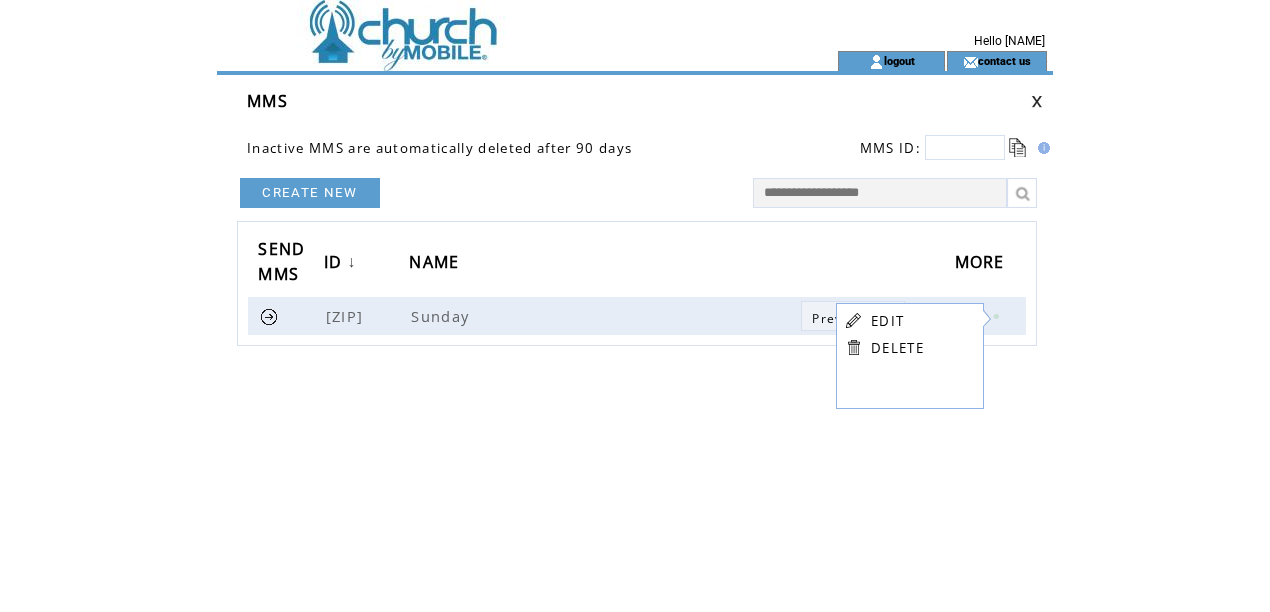 click on "EDIT" at bounding box center (887, 321) 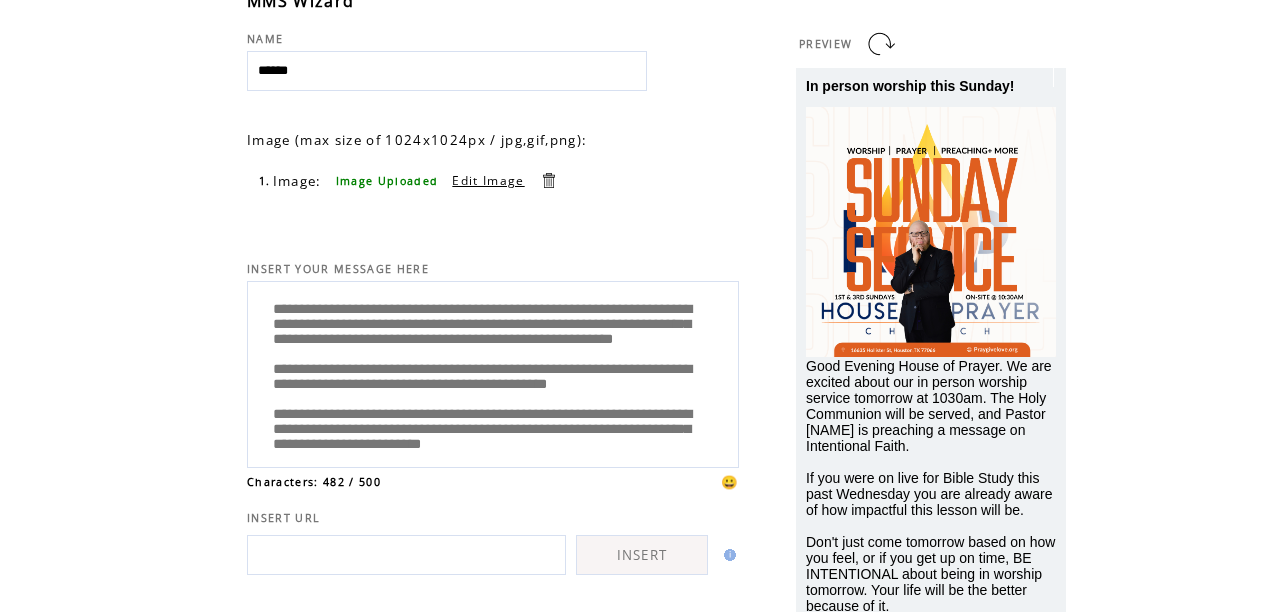 scroll, scrollTop: 116, scrollLeft: 0, axis: vertical 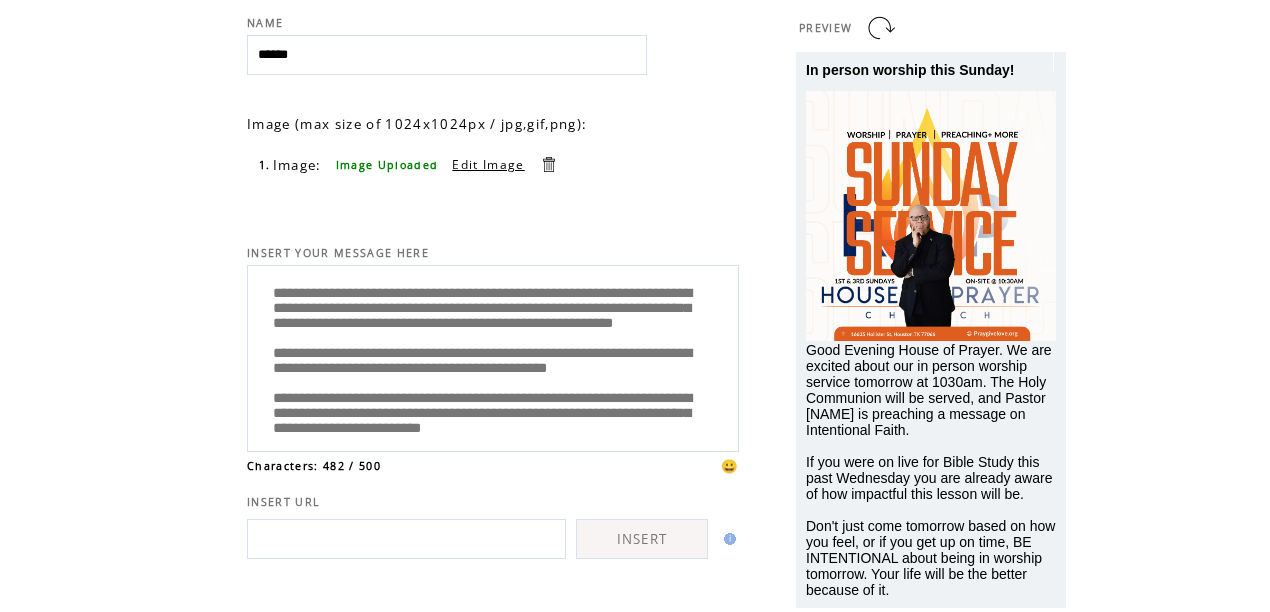 click on "**********" at bounding box center [493, 356] 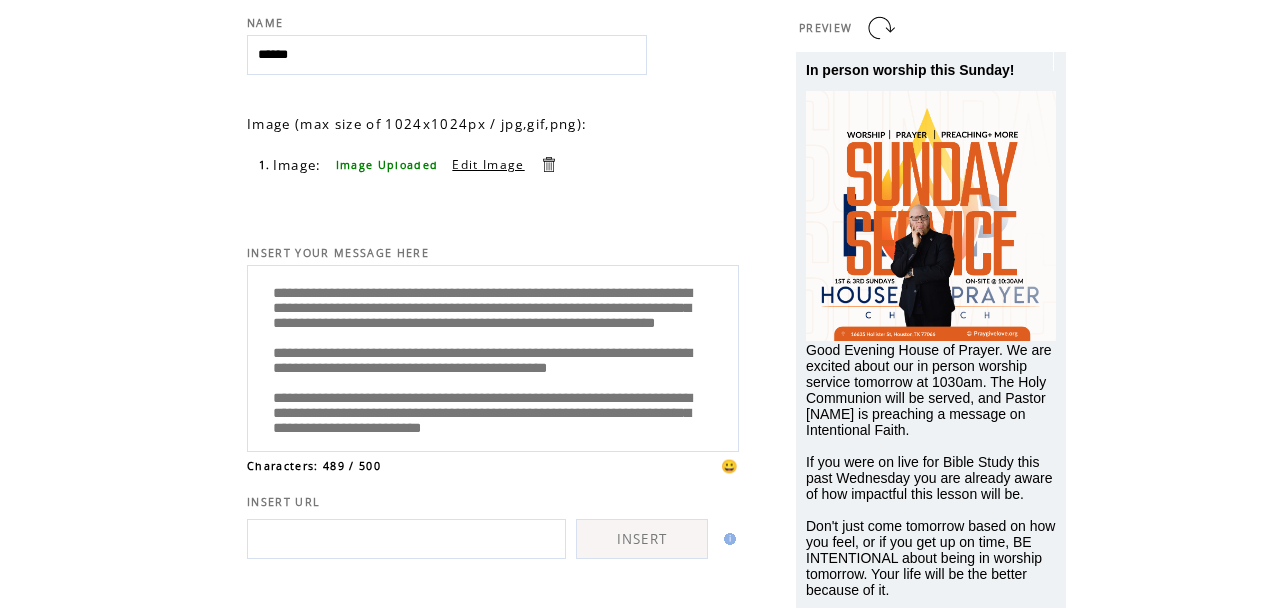 drag, startPoint x: 358, startPoint y: 316, endPoint x: 370, endPoint y: 317, distance: 12.0415945 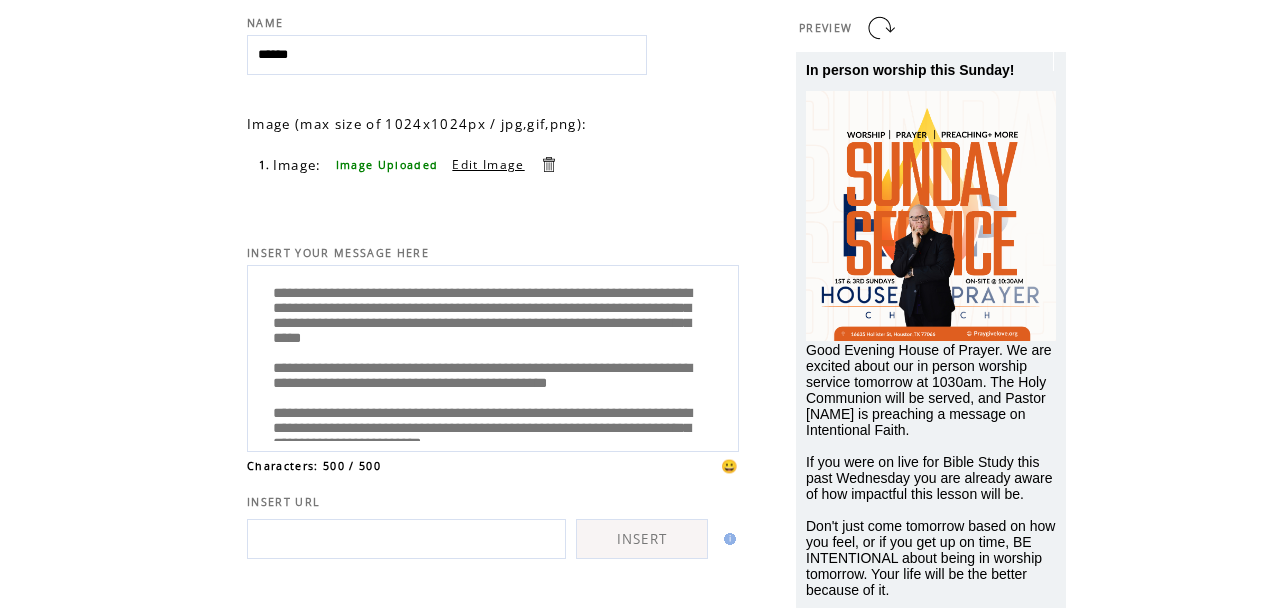 click on "**********" at bounding box center (493, 356) 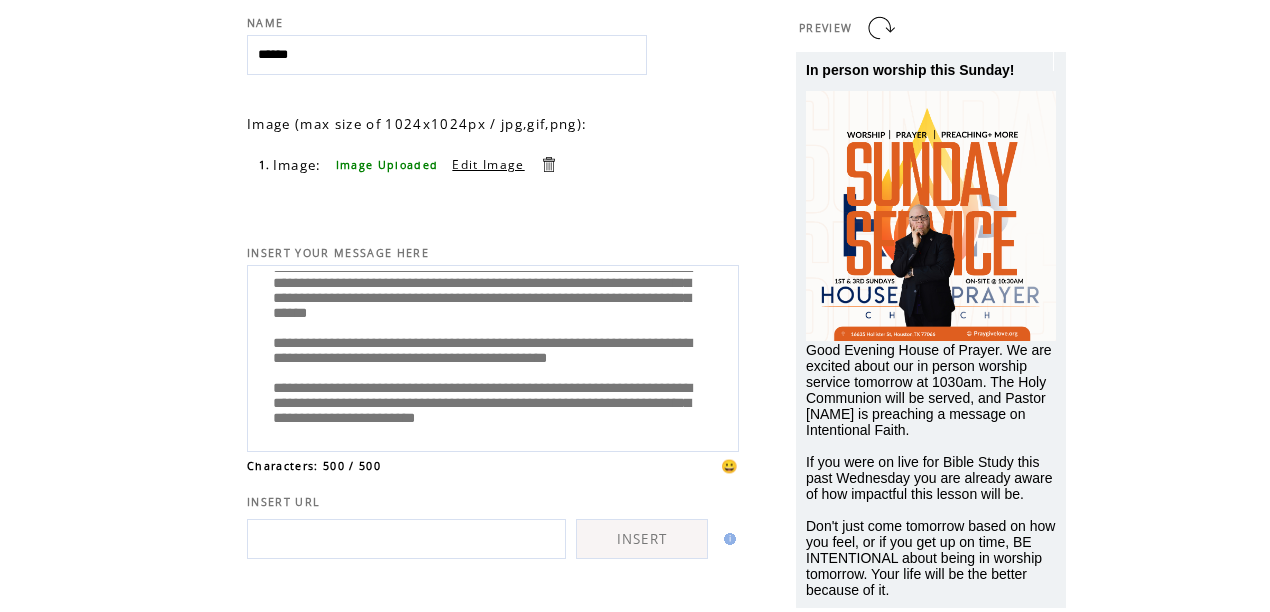 scroll, scrollTop: 0, scrollLeft: 0, axis: both 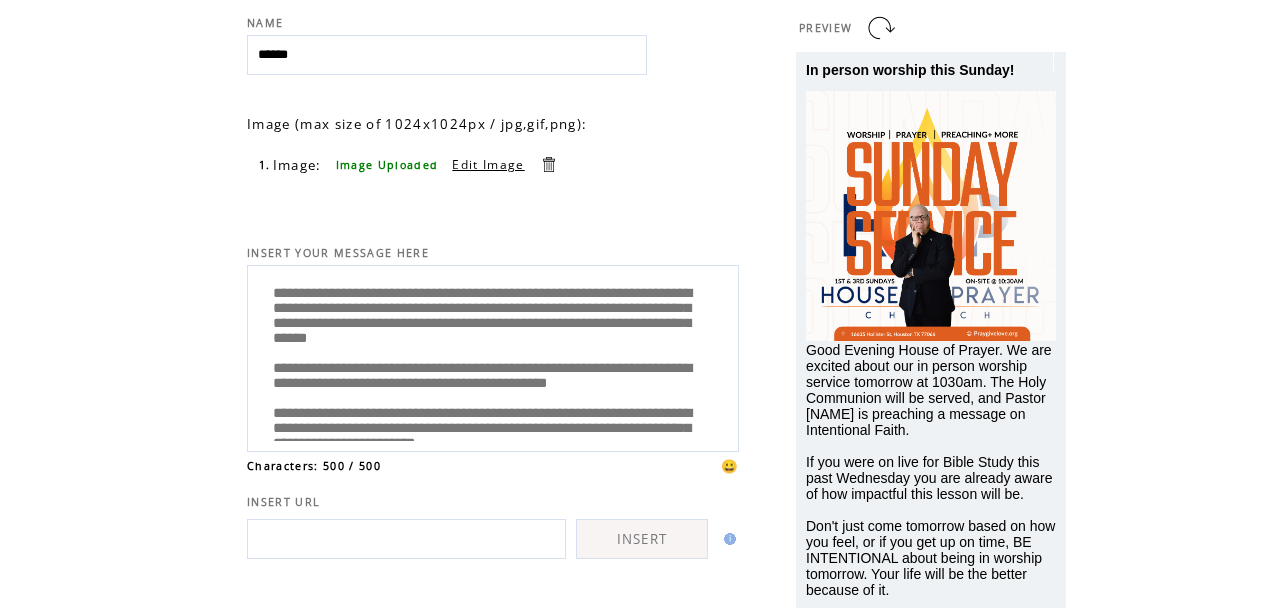 click on "**********" at bounding box center (493, 356) 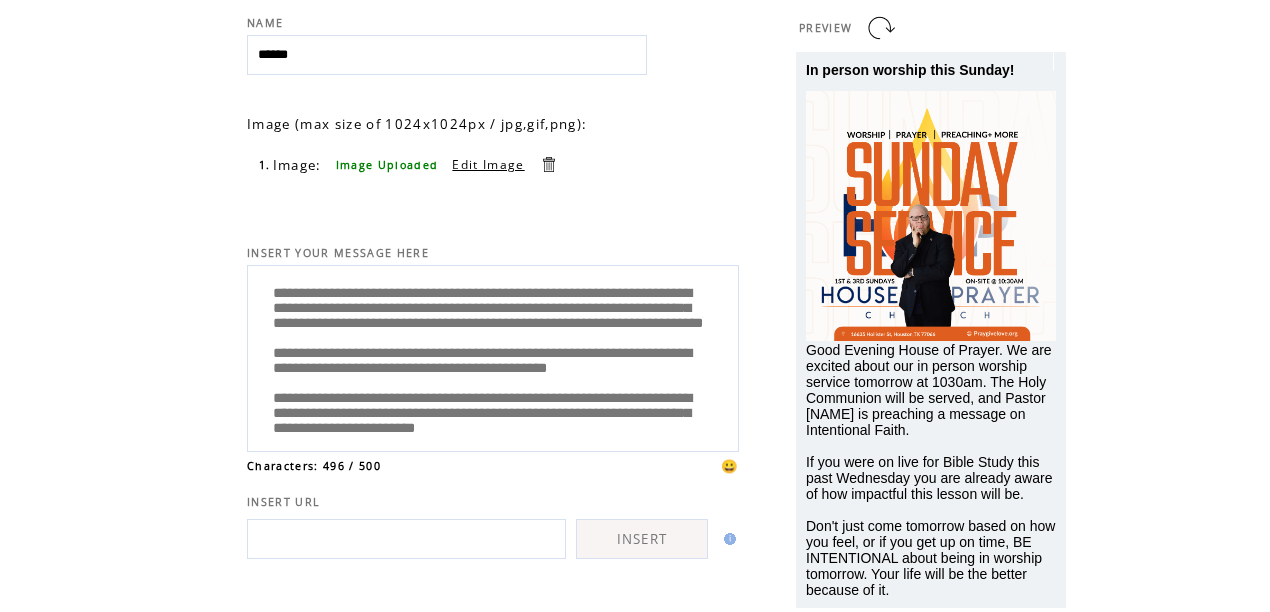 click on "**********" at bounding box center [493, 356] 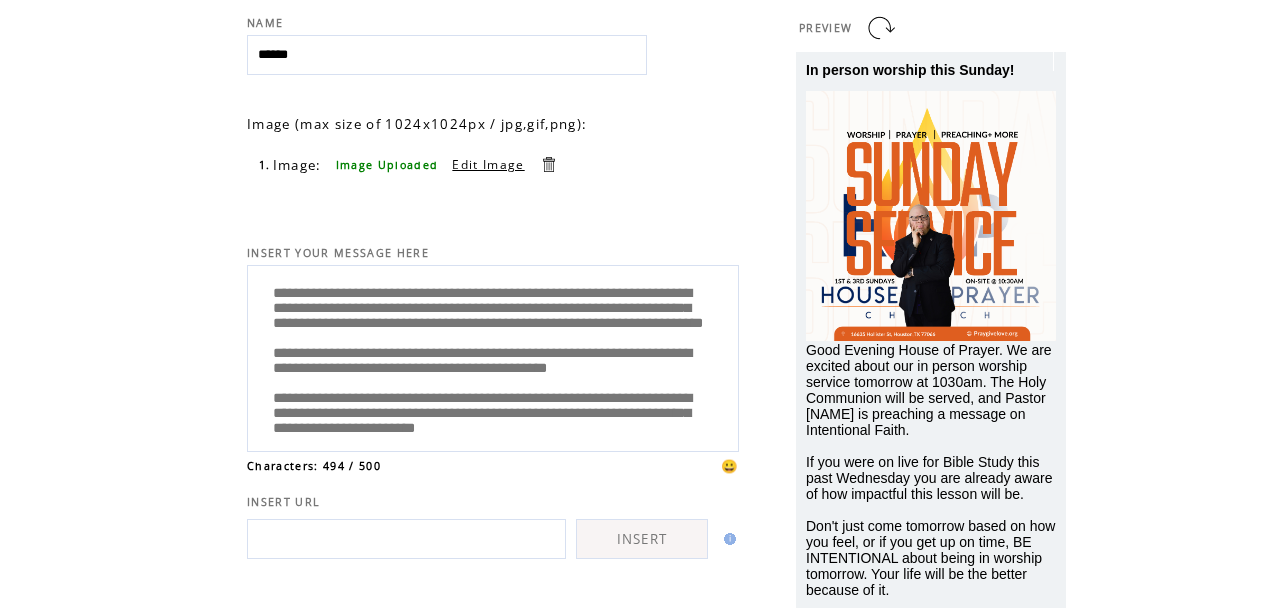 click on "**********" at bounding box center (493, 356) 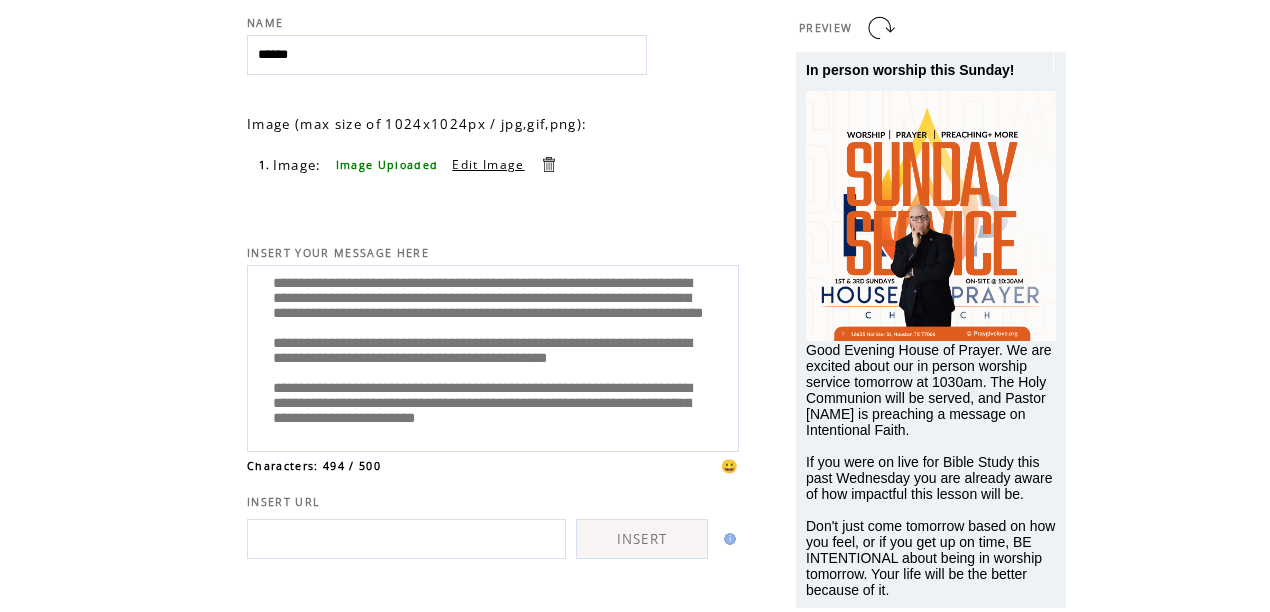 scroll, scrollTop: 43, scrollLeft: 0, axis: vertical 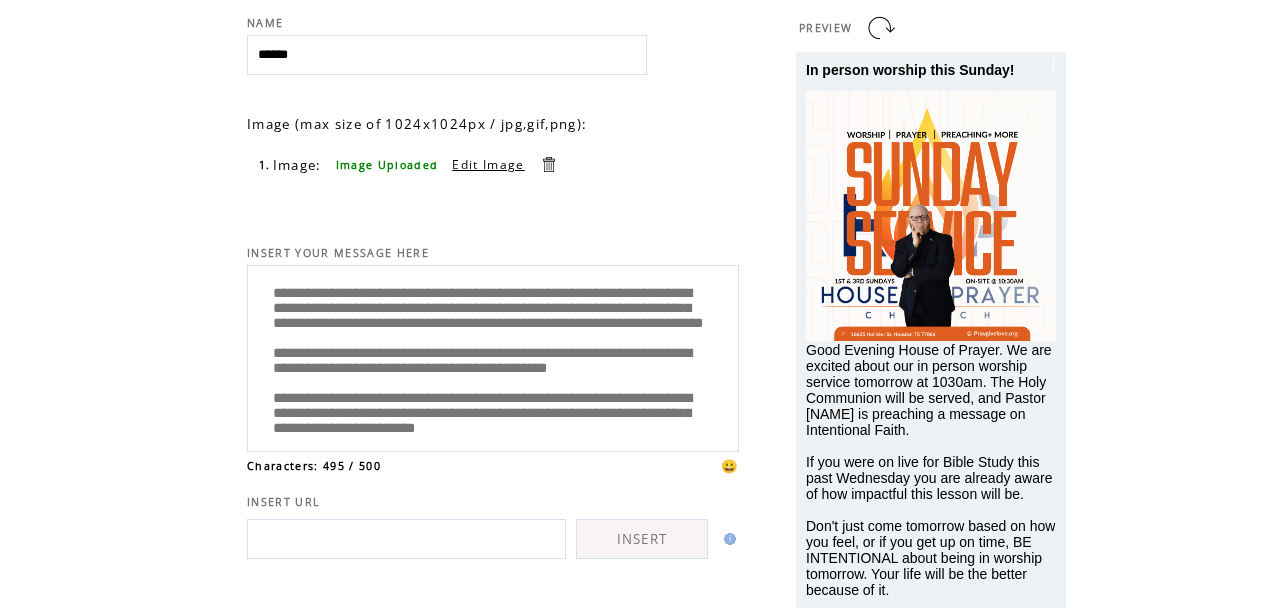 drag, startPoint x: 437, startPoint y: 323, endPoint x: 482, endPoint y: 364, distance: 60.876926 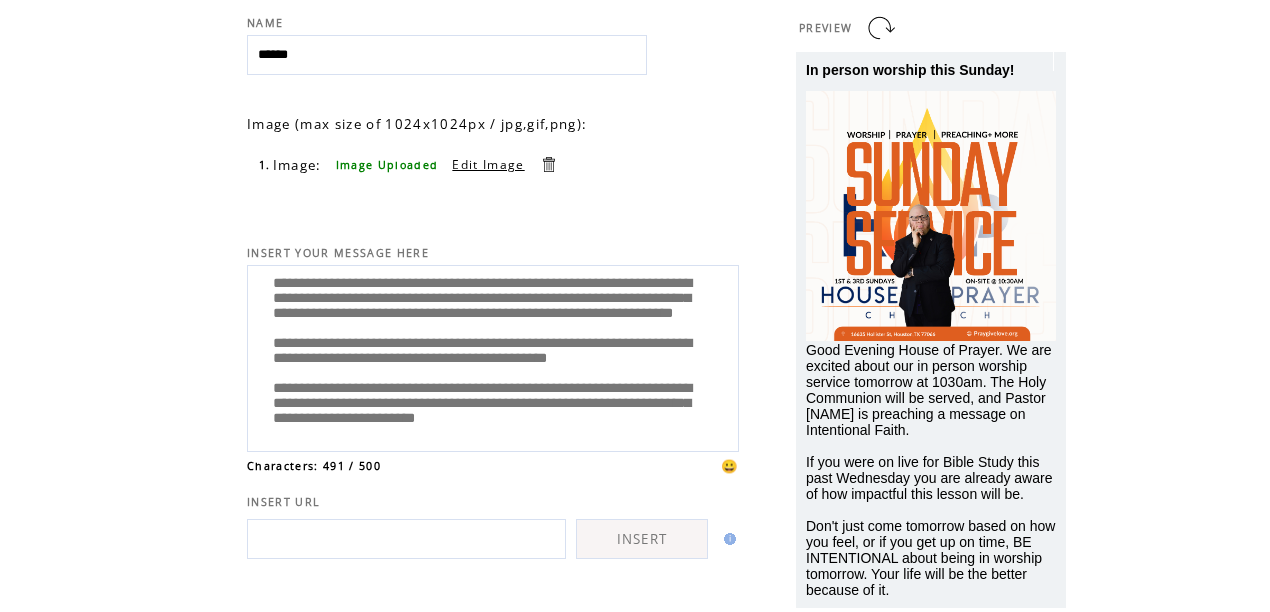 scroll, scrollTop: 121, scrollLeft: 0, axis: vertical 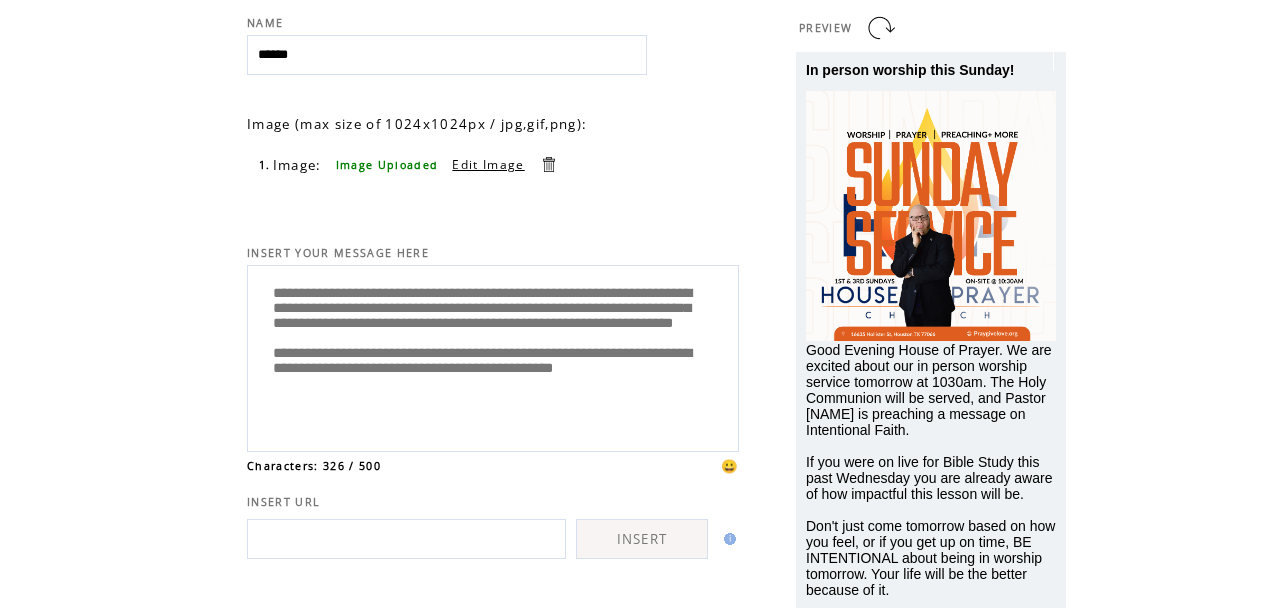 click on "**********" at bounding box center (493, 356) 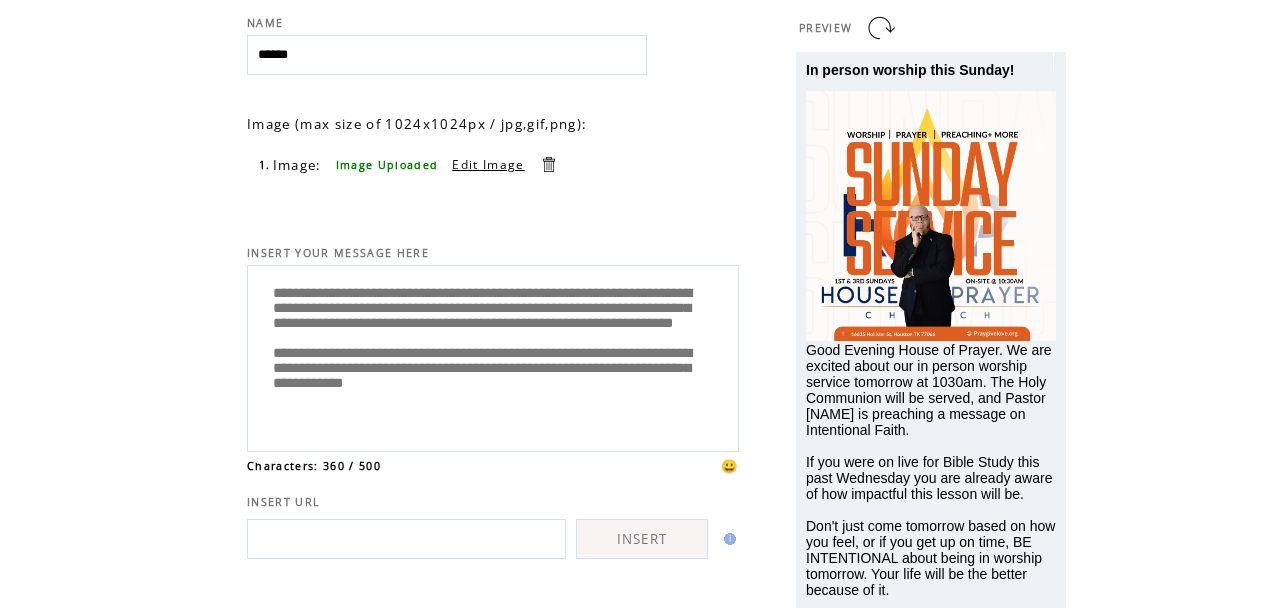 scroll, scrollTop: 80, scrollLeft: 0, axis: vertical 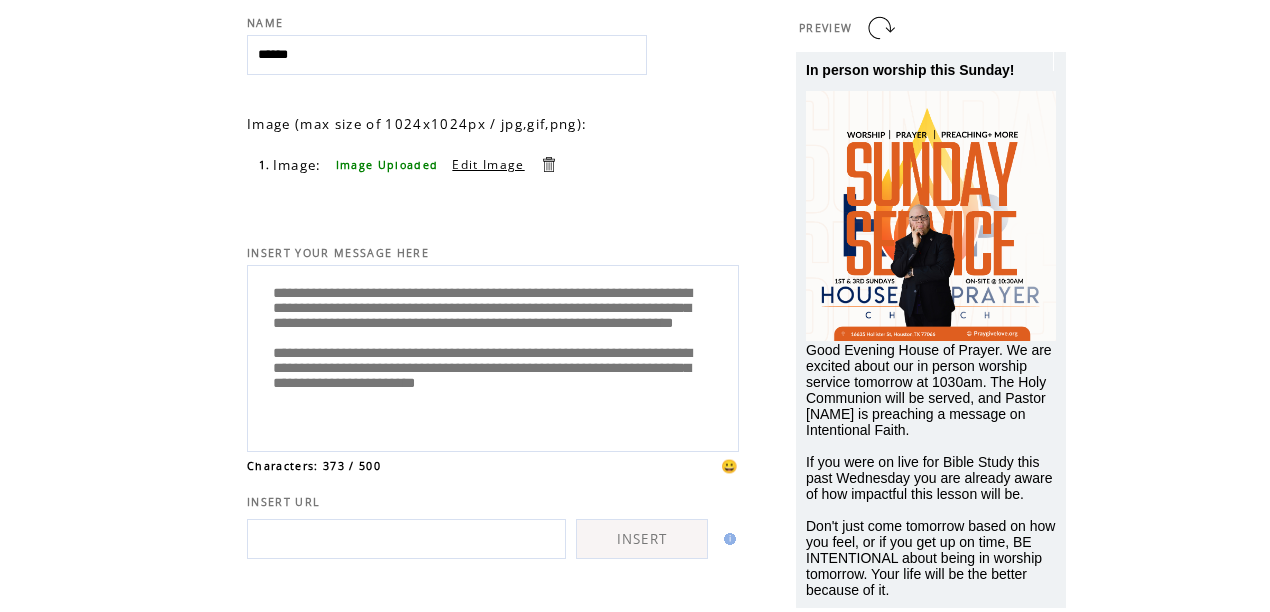 click on "**********" at bounding box center (493, 356) 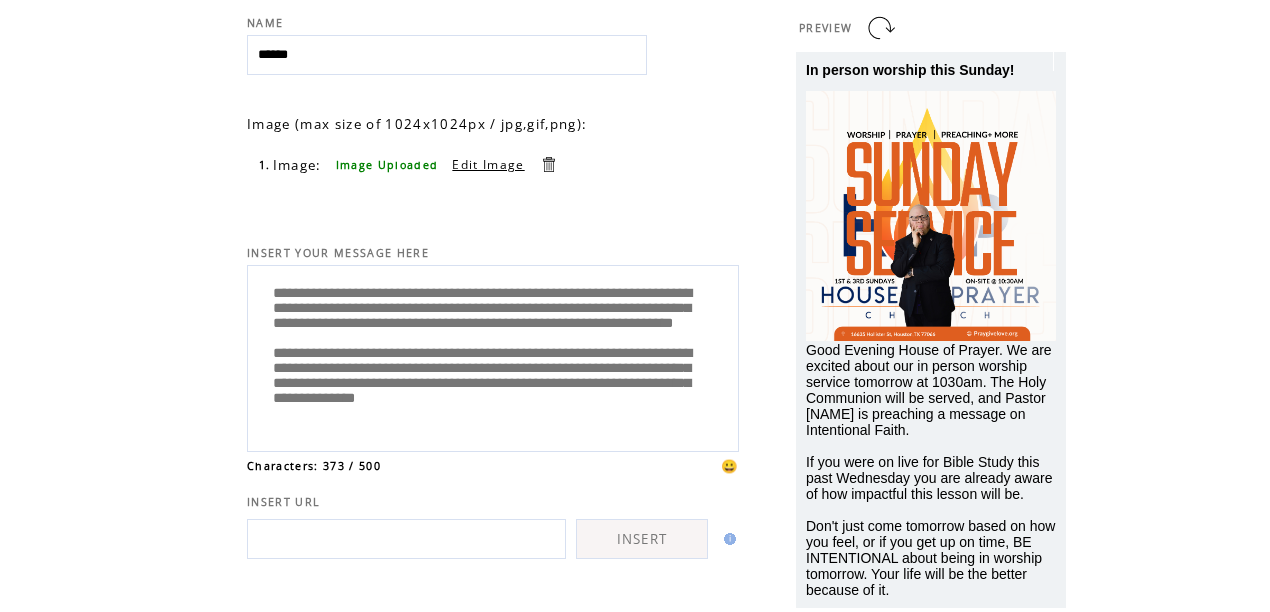 scroll, scrollTop: 100, scrollLeft: 0, axis: vertical 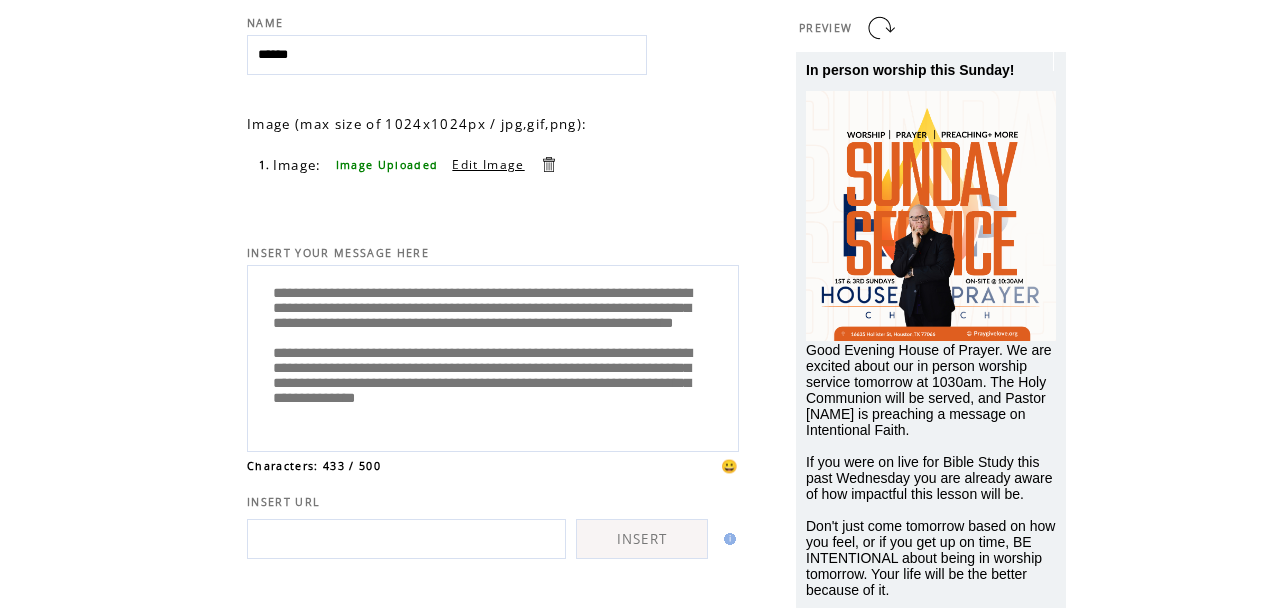 click on "**********" at bounding box center (493, 356) 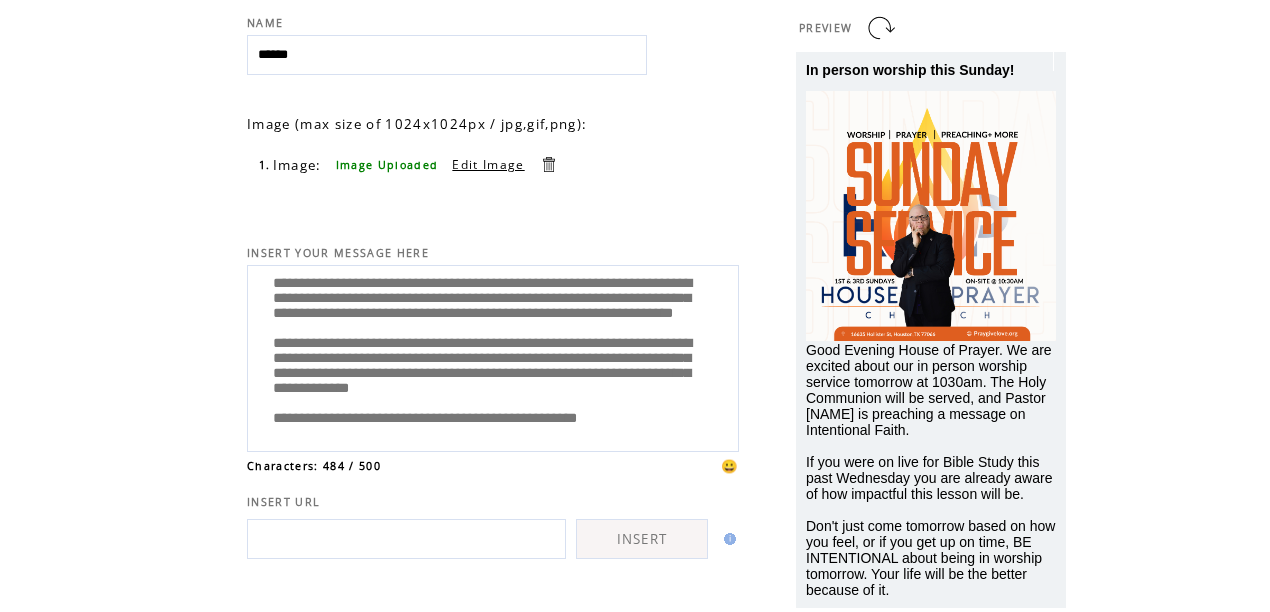 scroll, scrollTop: 140, scrollLeft: 0, axis: vertical 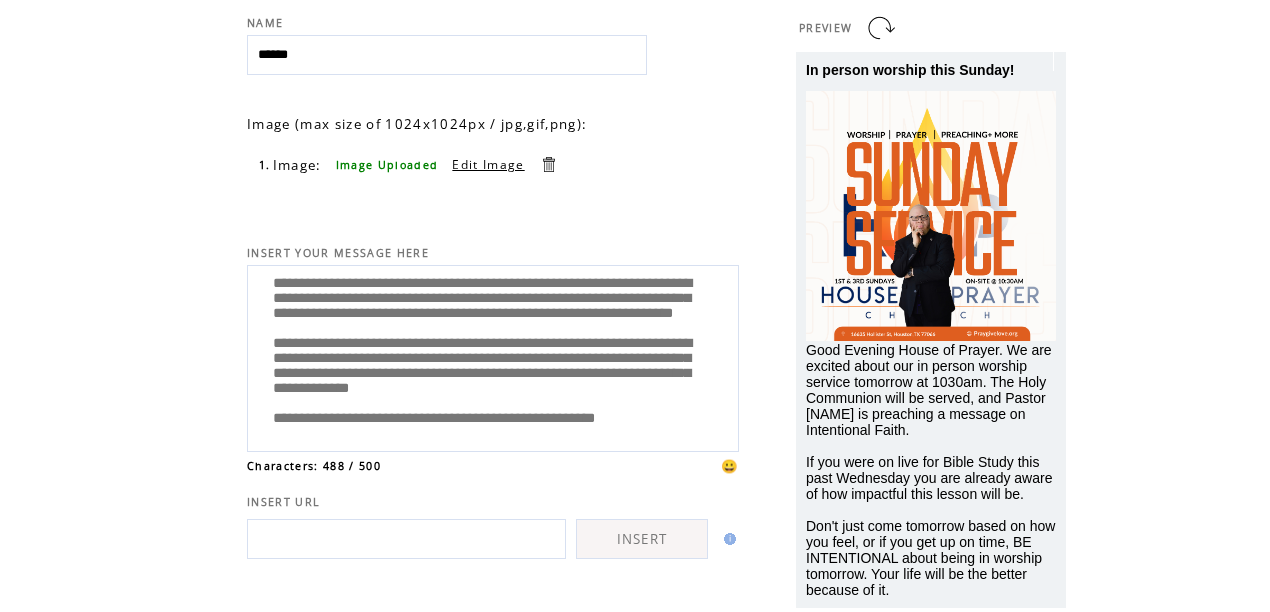 click on "INSERT URL" at bounding box center (493, 492) 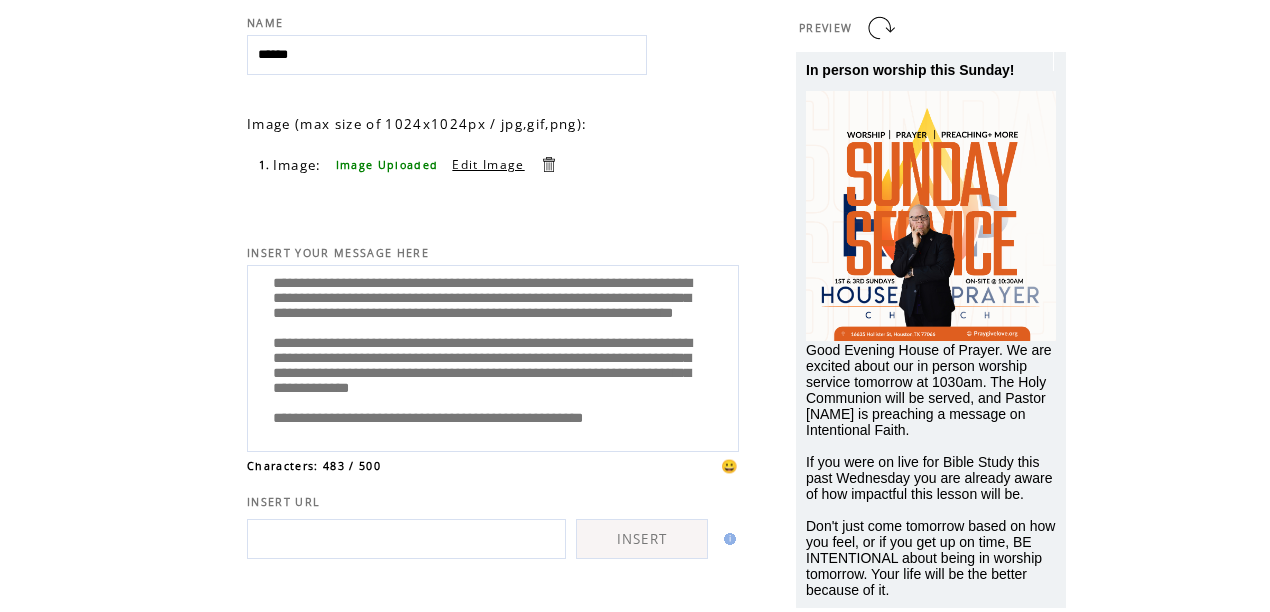 scroll, scrollTop: 140, scrollLeft: 0, axis: vertical 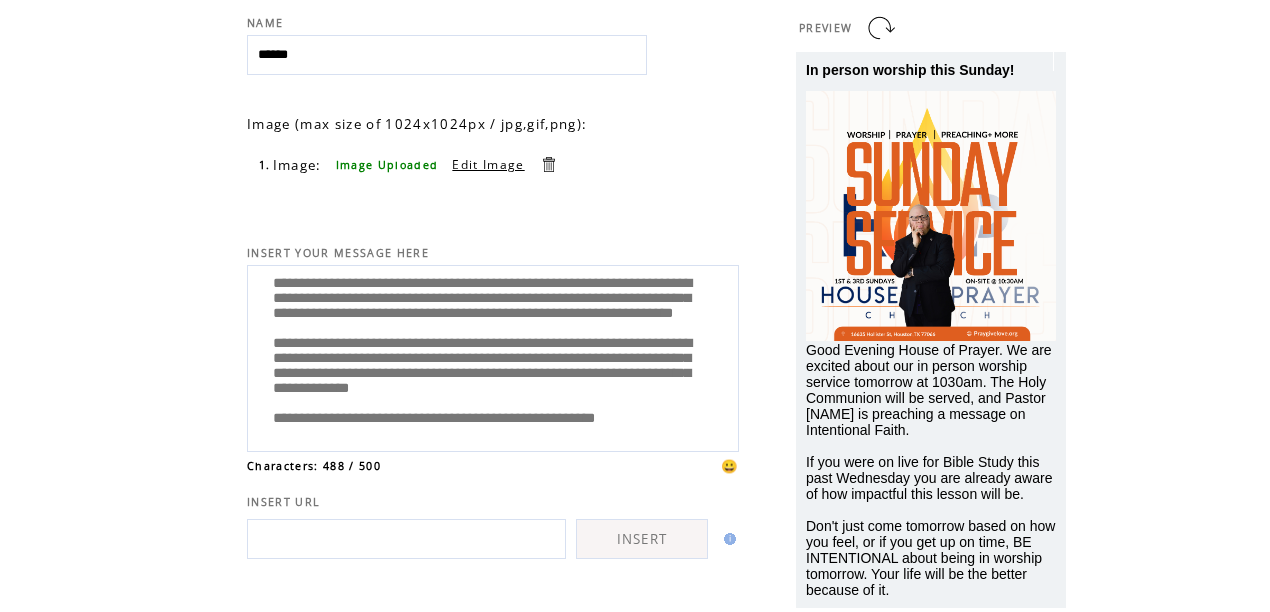click on "**********" at bounding box center (493, 356) 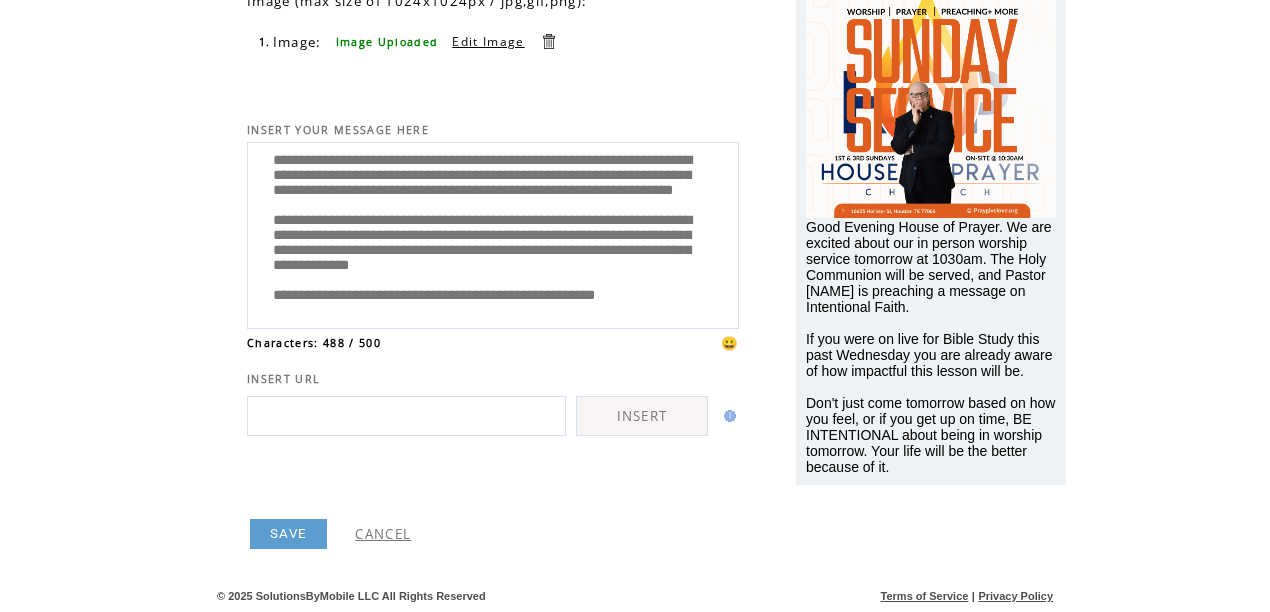 type on "**********" 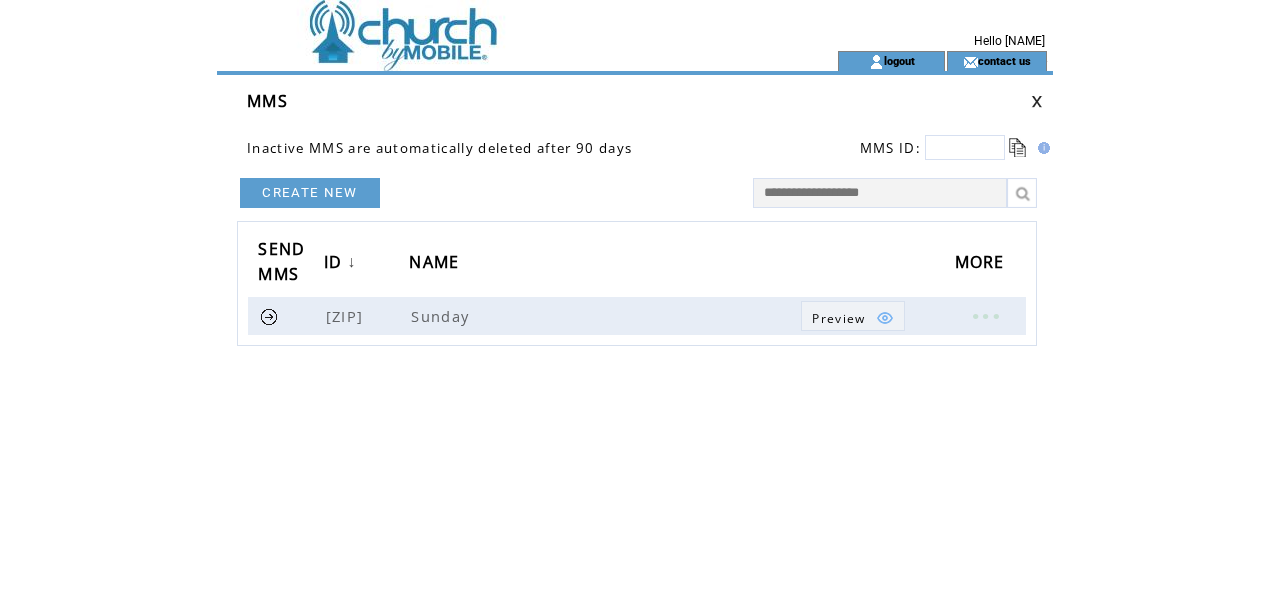 scroll, scrollTop: 0, scrollLeft: 0, axis: both 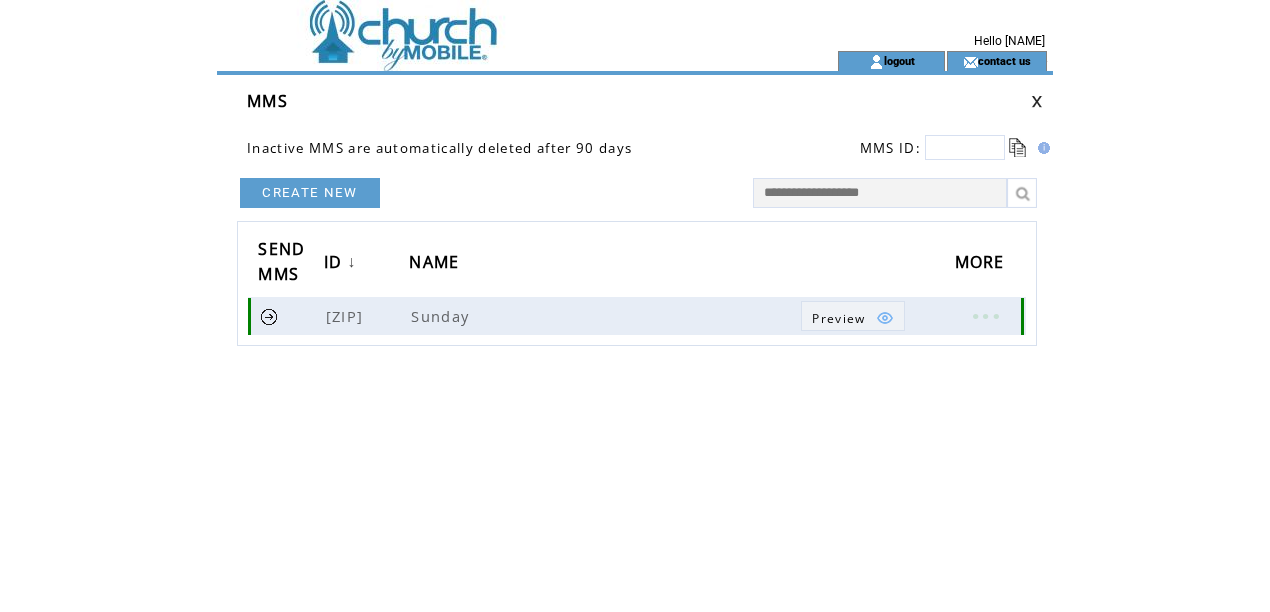 click at bounding box center (269, 316) 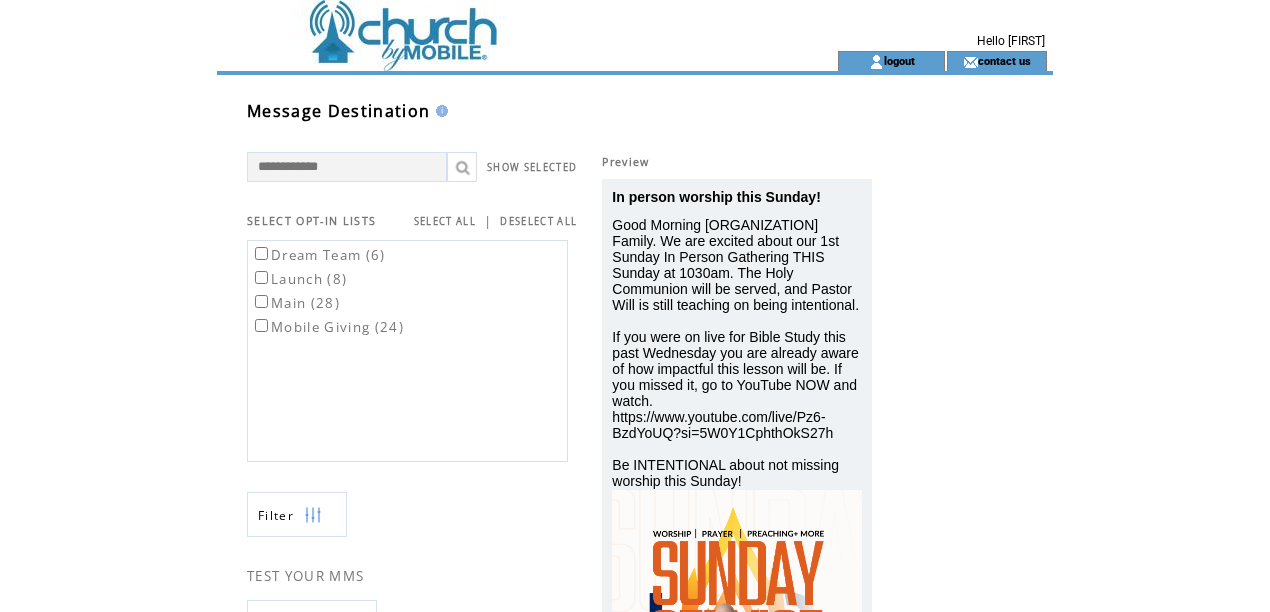 scroll, scrollTop: 0, scrollLeft: 0, axis: both 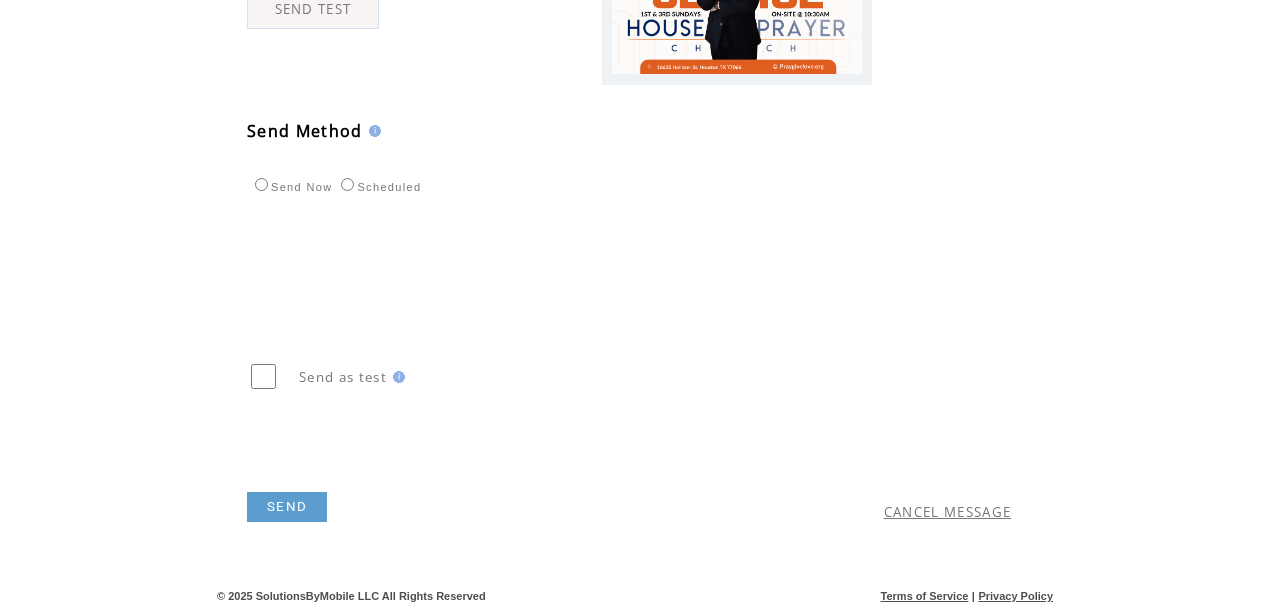 click on "SEND" at bounding box center [287, 507] 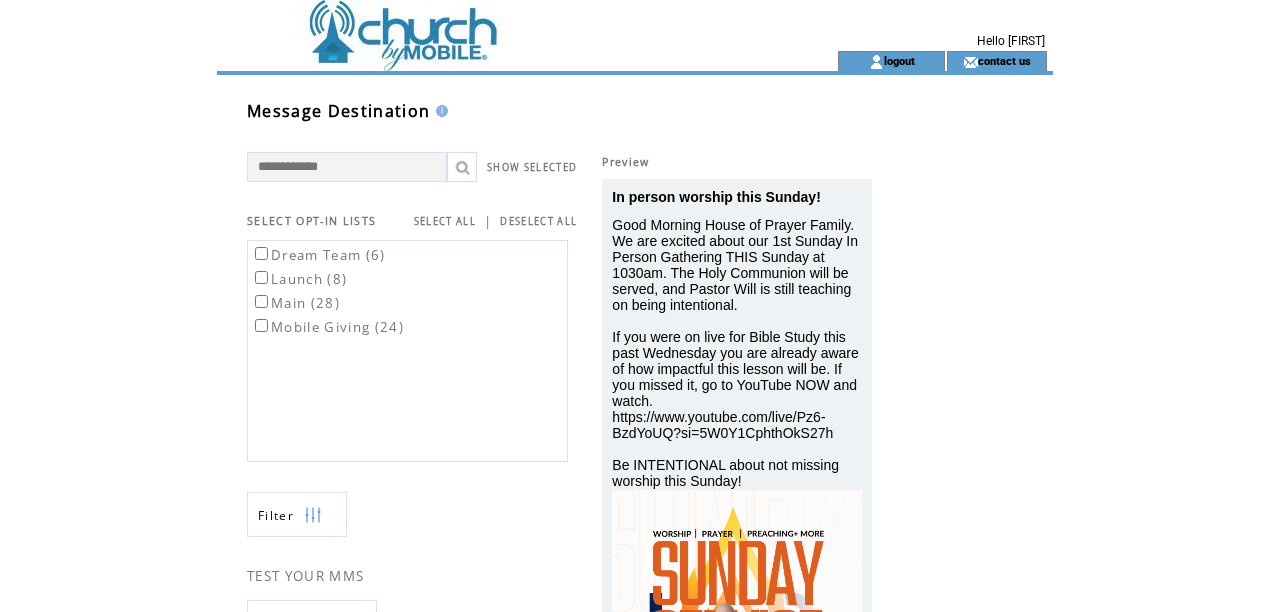 scroll, scrollTop: 1, scrollLeft: 0, axis: vertical 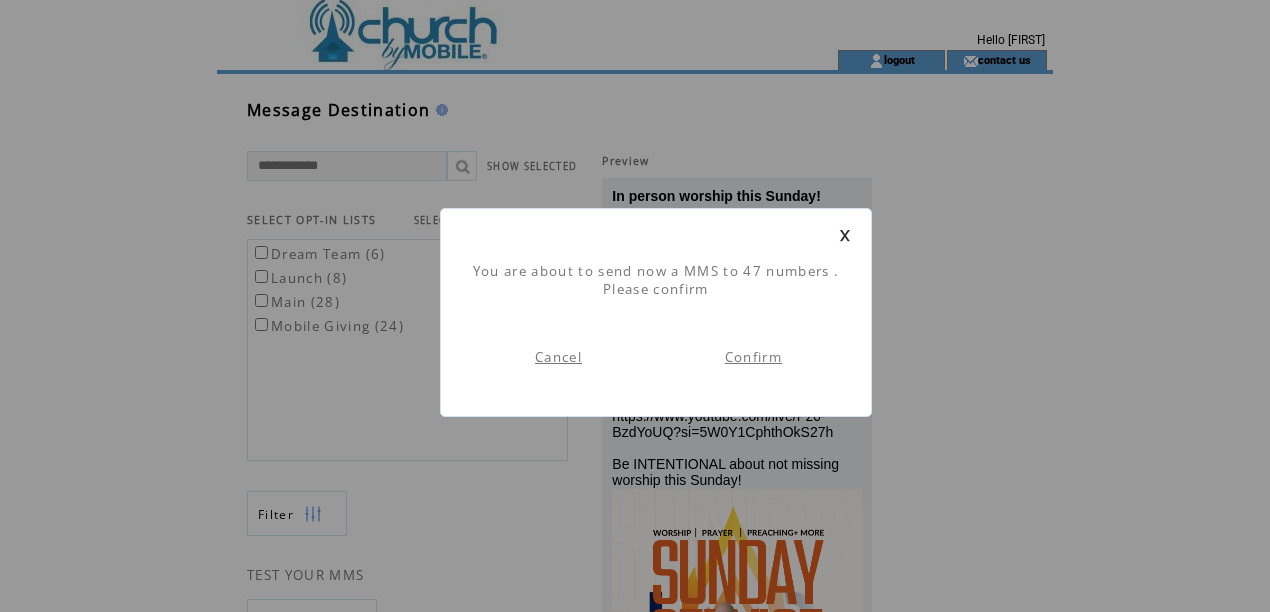 click on "Confirm" at bounding box center [753, 357] 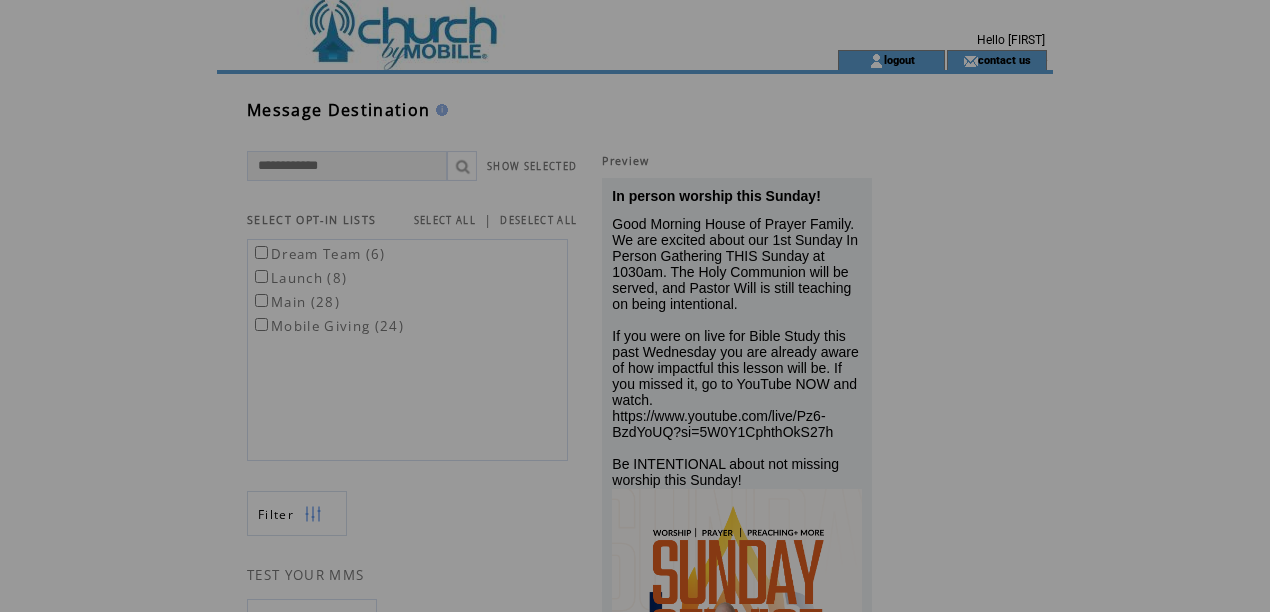 scroll, scrollTop: 0, scrollLeft: 0, axis: both 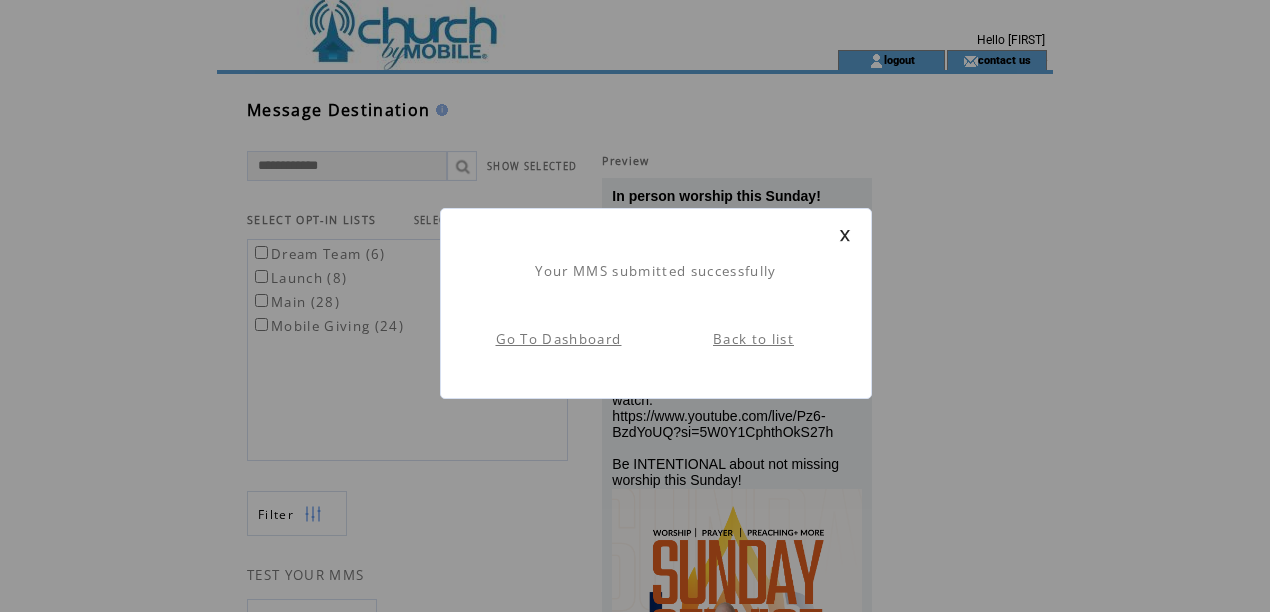 click at bounding box center [845, 235] 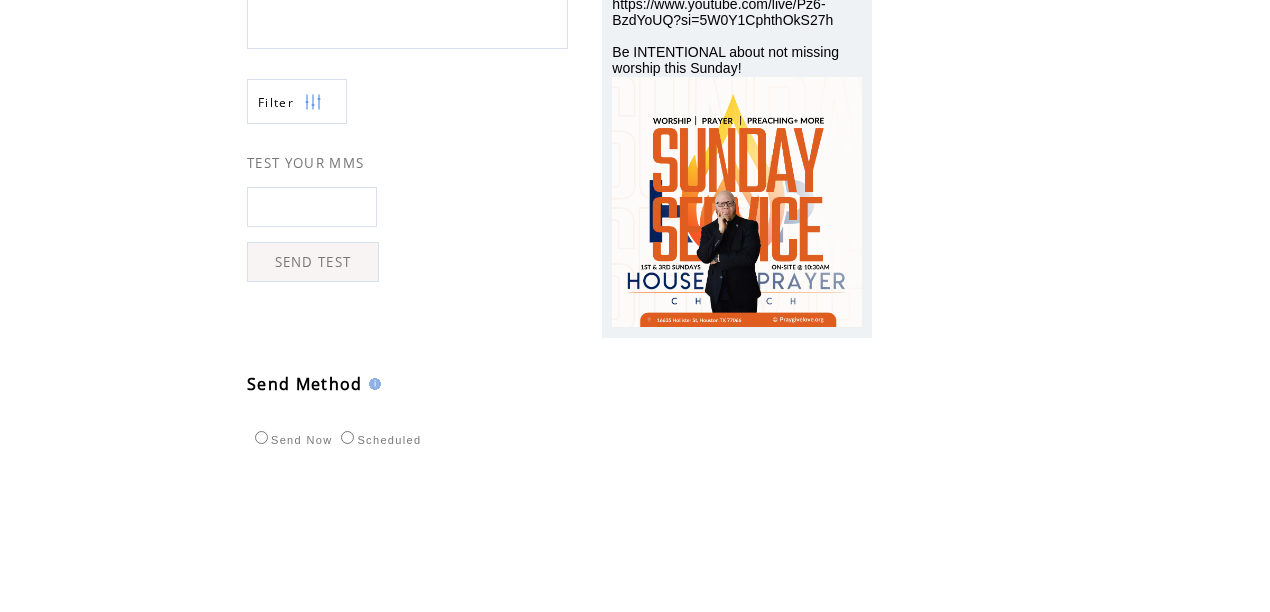 scroll, scrollTop: 0, scrollLeft: 0, axis: both 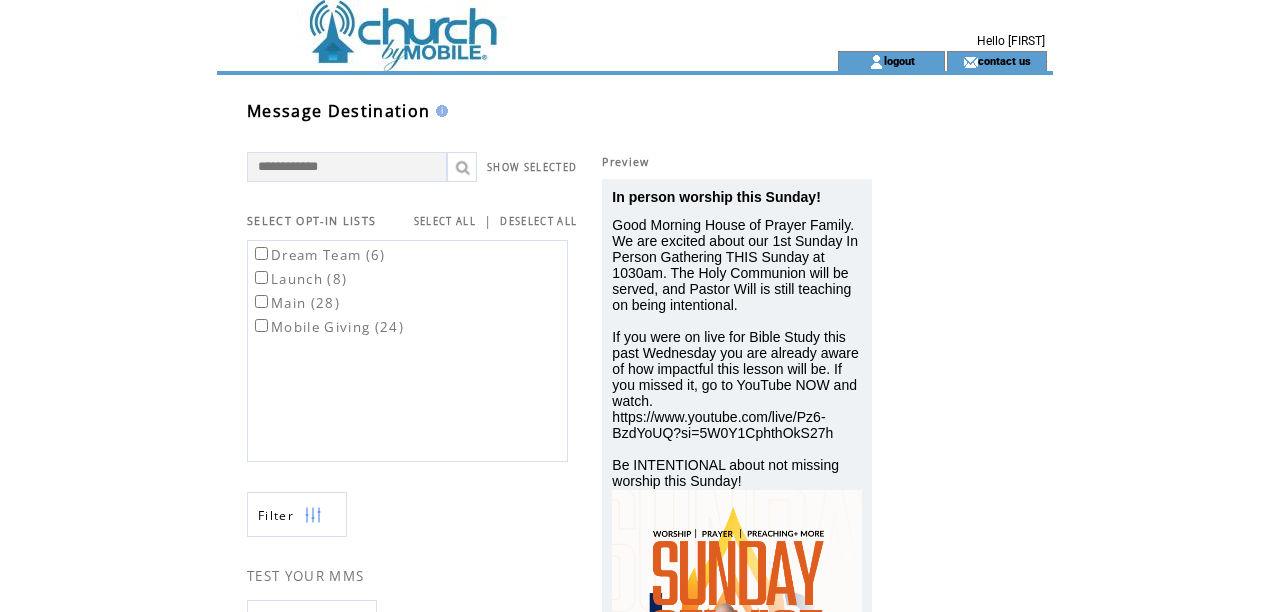 click at bounding box center [491, 25] 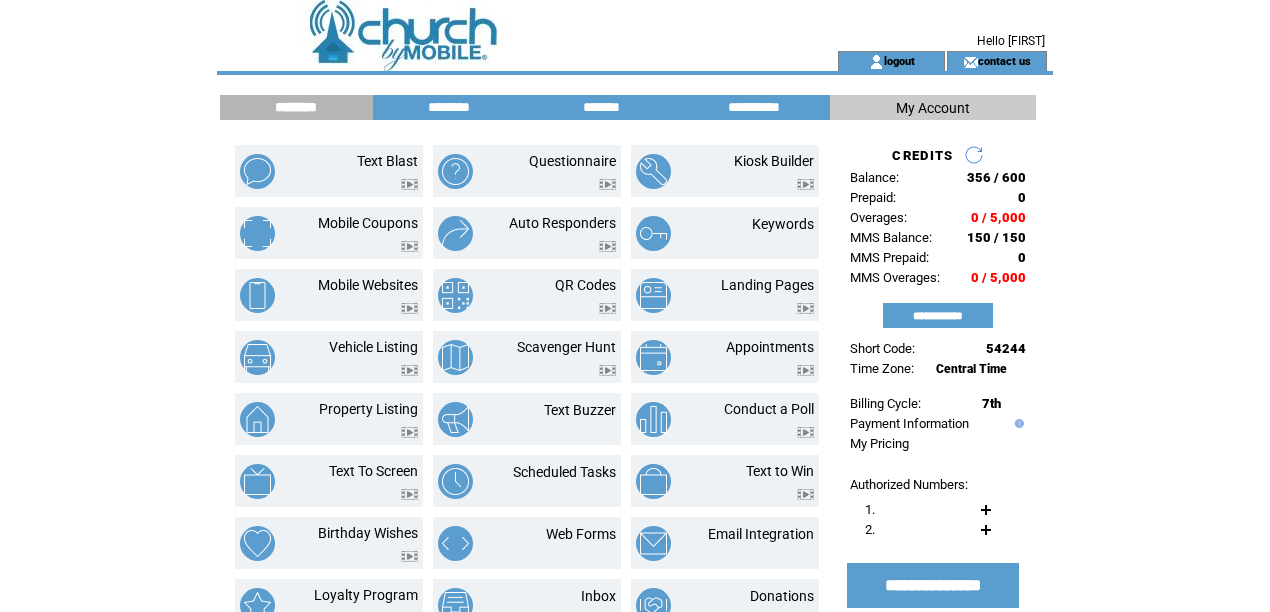 scroll, scrollTop: 0, scrollLeft: 0, axis: both 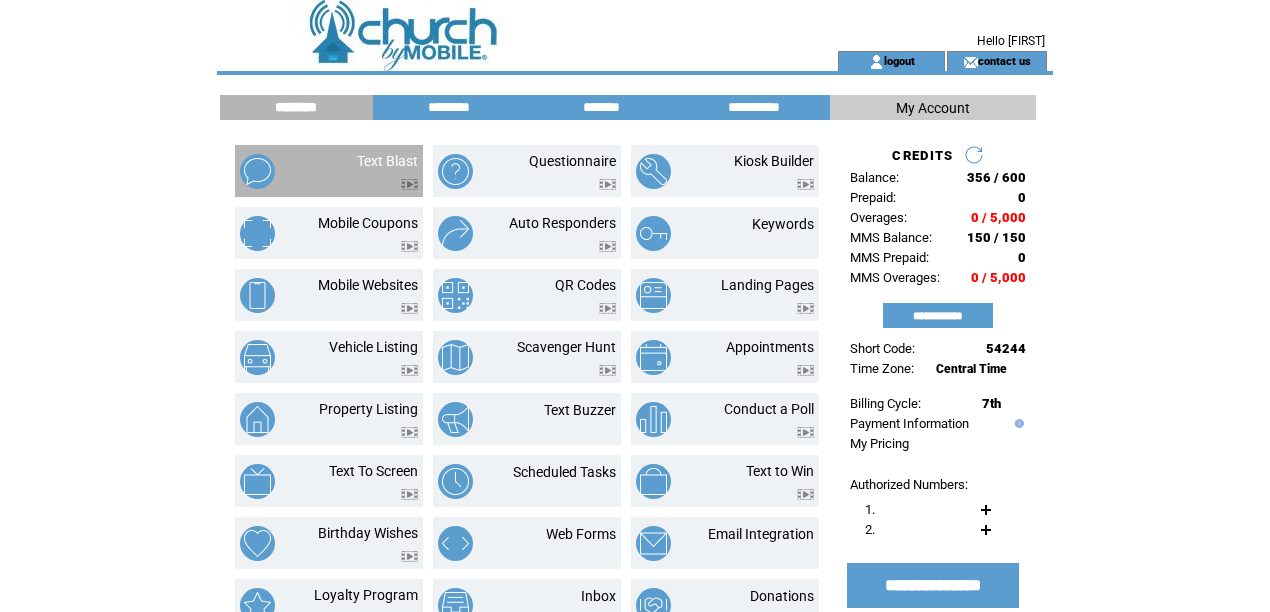 click on "Text Blast" at bounding box center (364, 171) 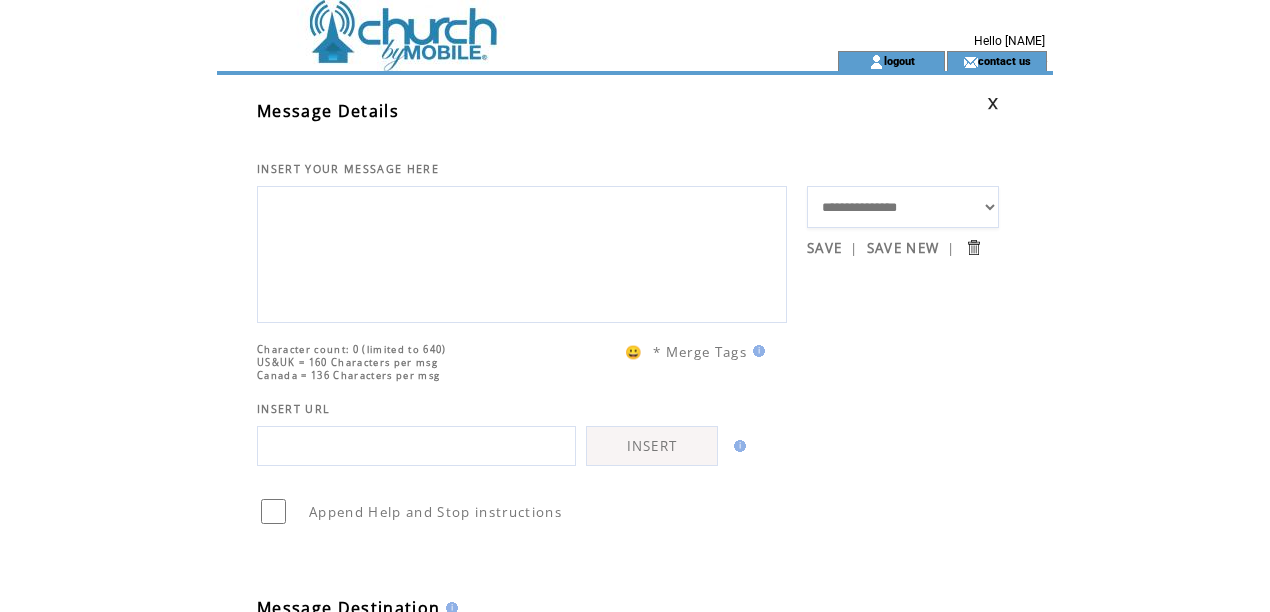 scroll, scrollTop: 1, scrollLeft: 0, axis: vertical 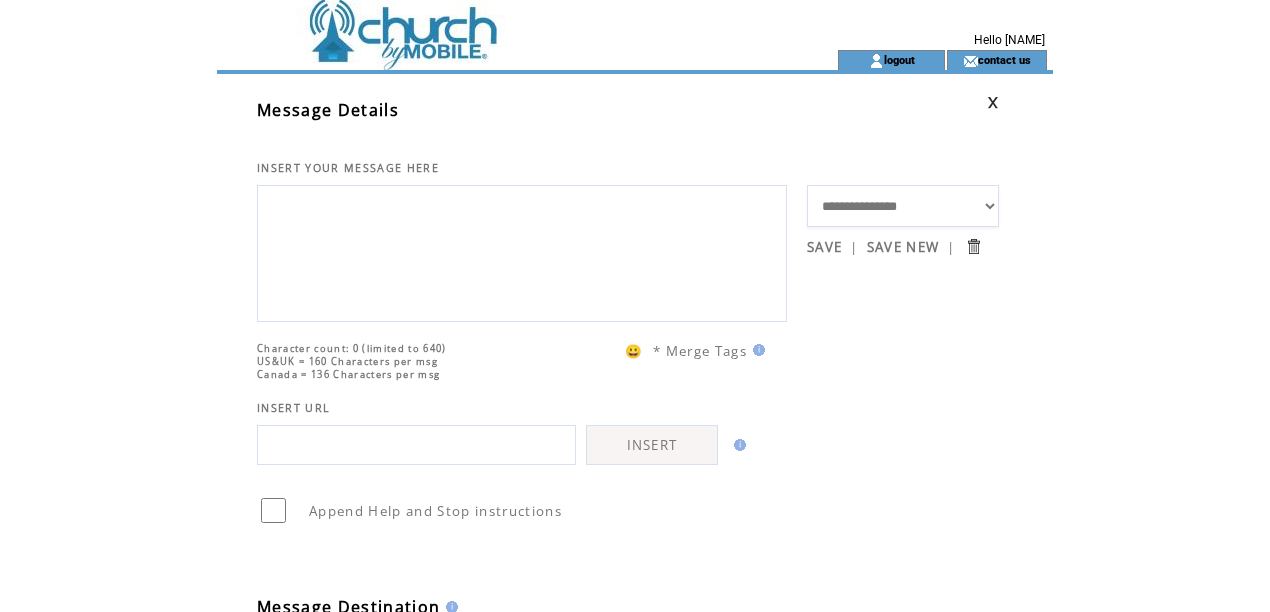 click at bounding box center [522, 251] 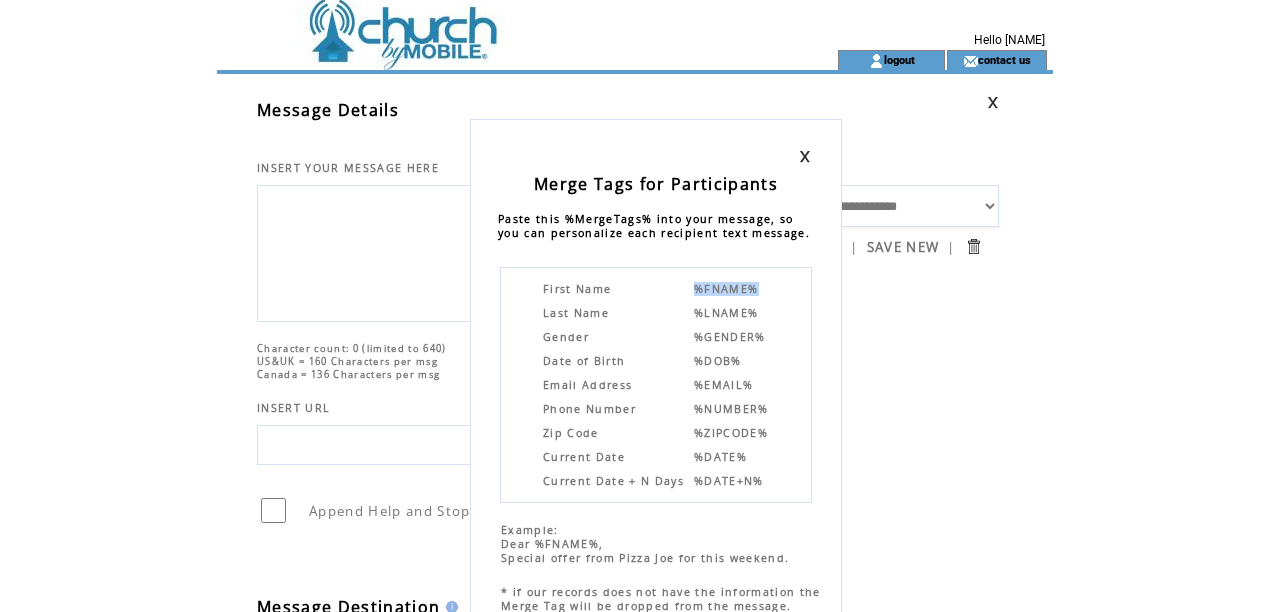 drag, startPoint x: 688, startPoint y: 284, endPoint x: 770, endPoint y: 285, distance: 82.006096 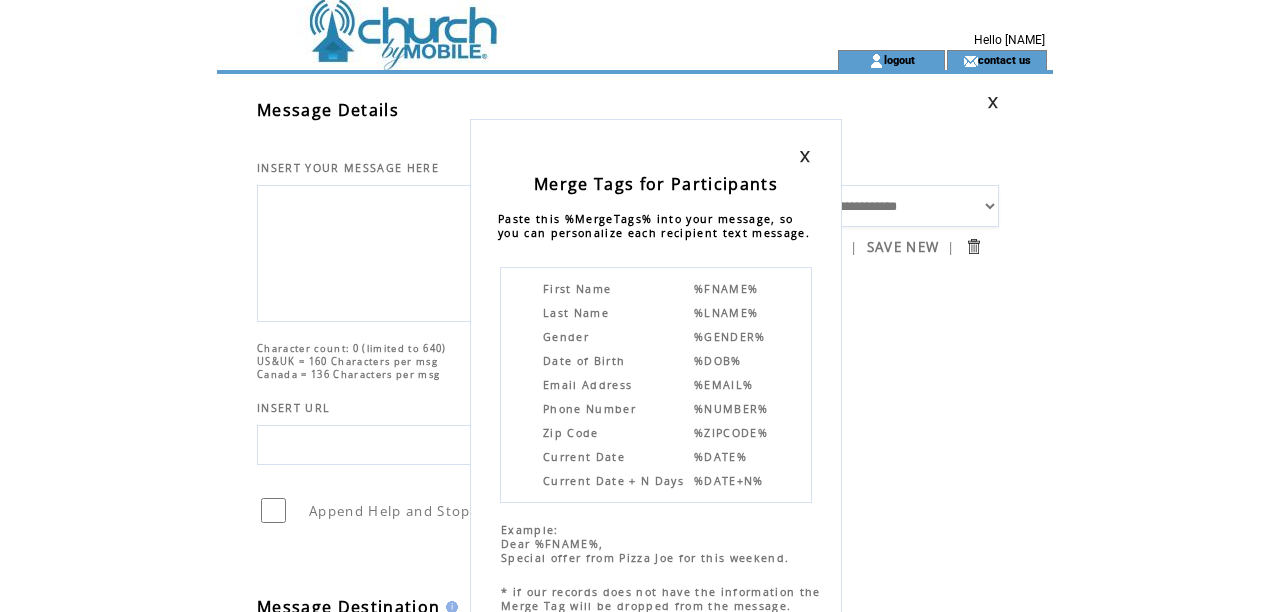 click on "Merge Tags for Participants
Paste this %MergeTags% into your message, so you can personalize each recipient text message.
First Name %FNAME%
Last Name %LNAME%
Gender %GENDER%
Date of Birth %DOB%
Email Address %EMAIL%
Phone Number %NUMBER%
Zip Code %ZIPCODE%
Current Date %DATE%
Current Date + N Days %DATE+N%
Example:
Dear %FNAME%,
Special offer from Pizza Joe for this weekend.
* if our records does not have the information the Merge Tag will be dropped from the message." at bounding box center [635, 305] 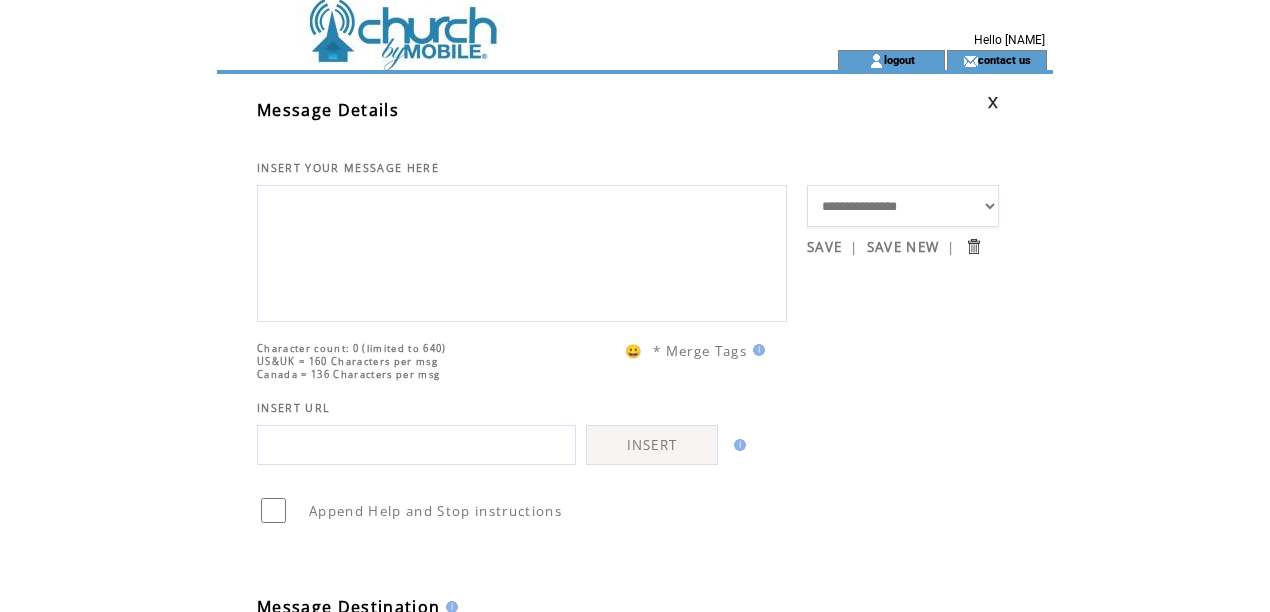 click at bounding box center (522, 251) 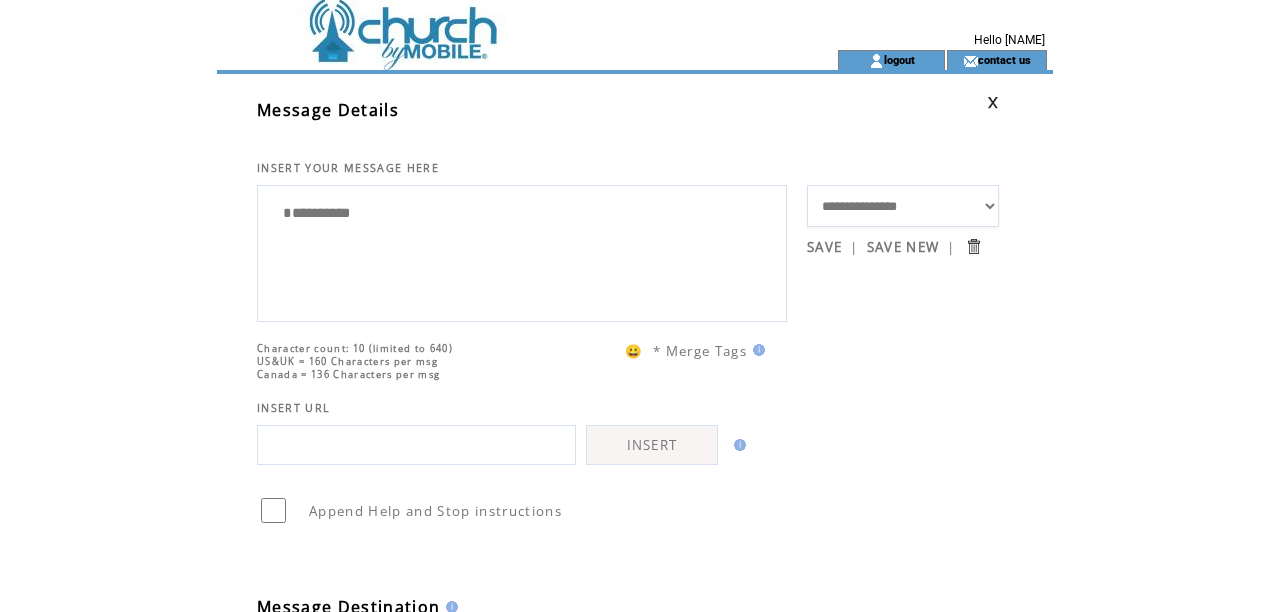 click on "**********" at bounding box center [522, 251] 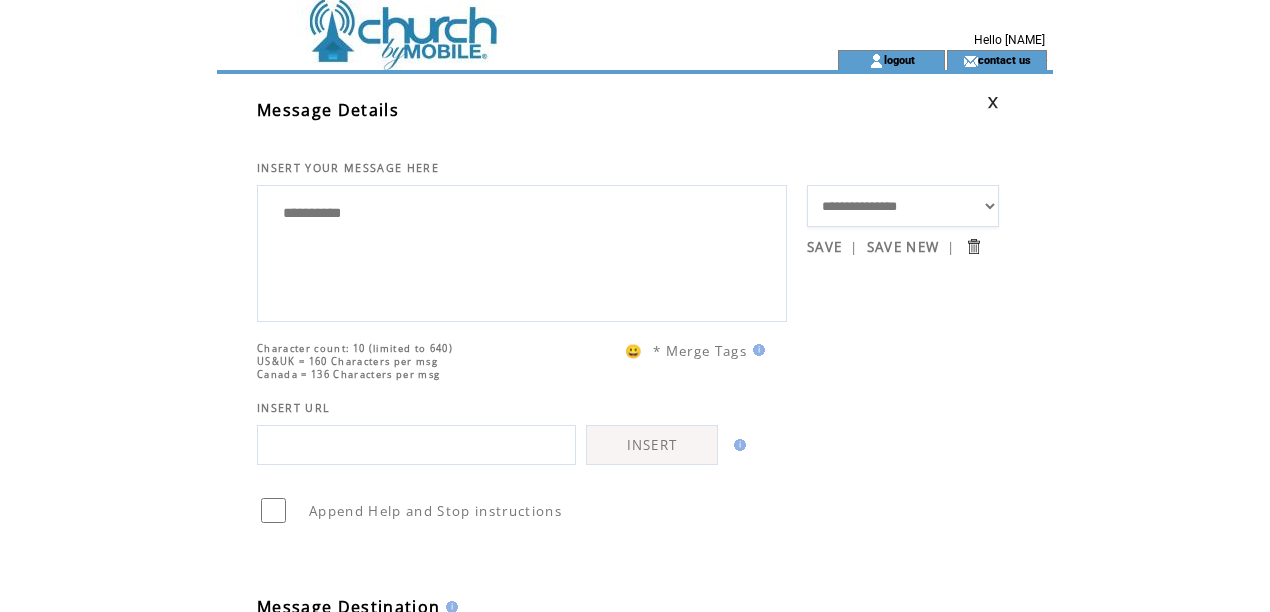click on "**********" at bounding box center [522, 251] 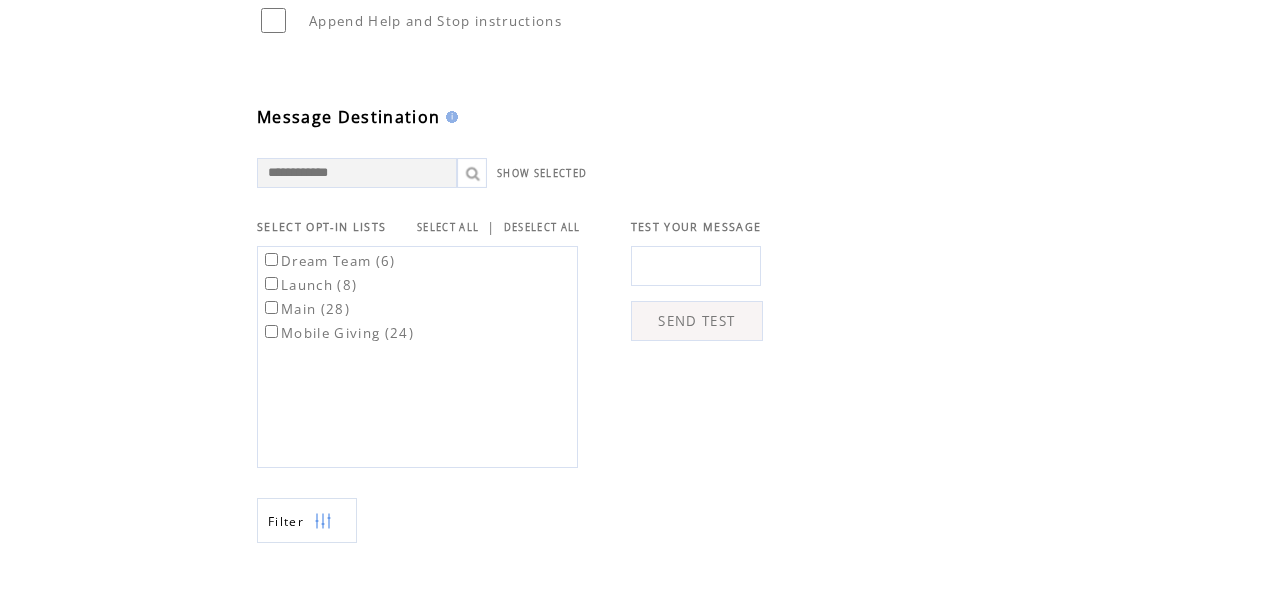 scroll, scrollTop: 516, scrollLeft: 0, axis: vertical 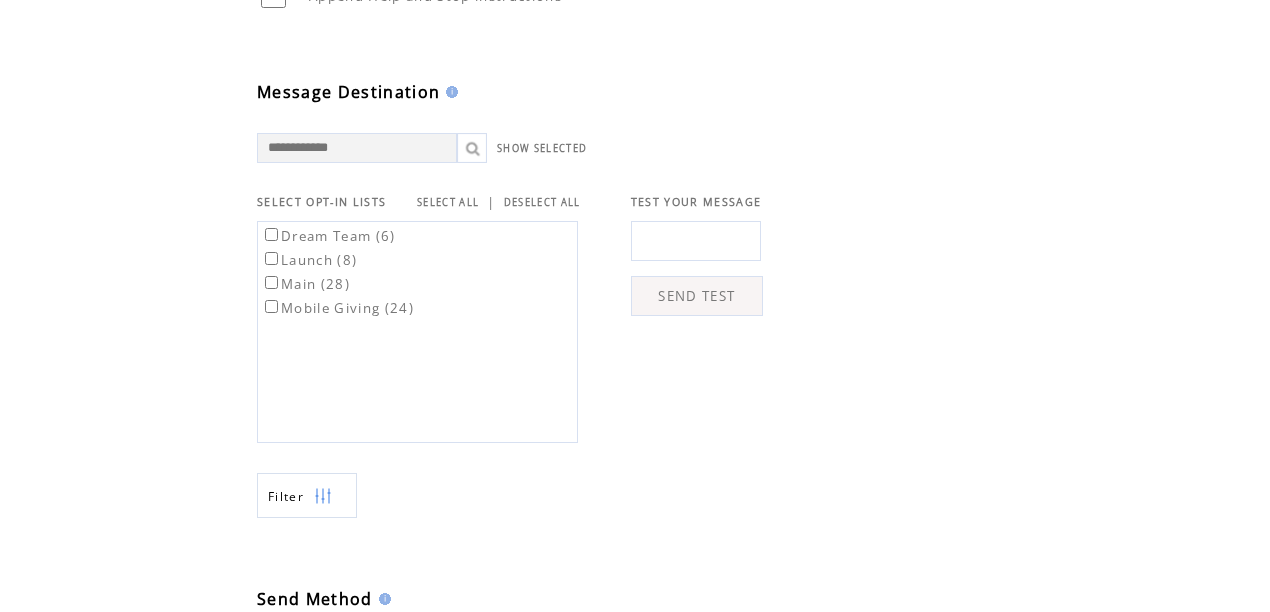 type on "**********" 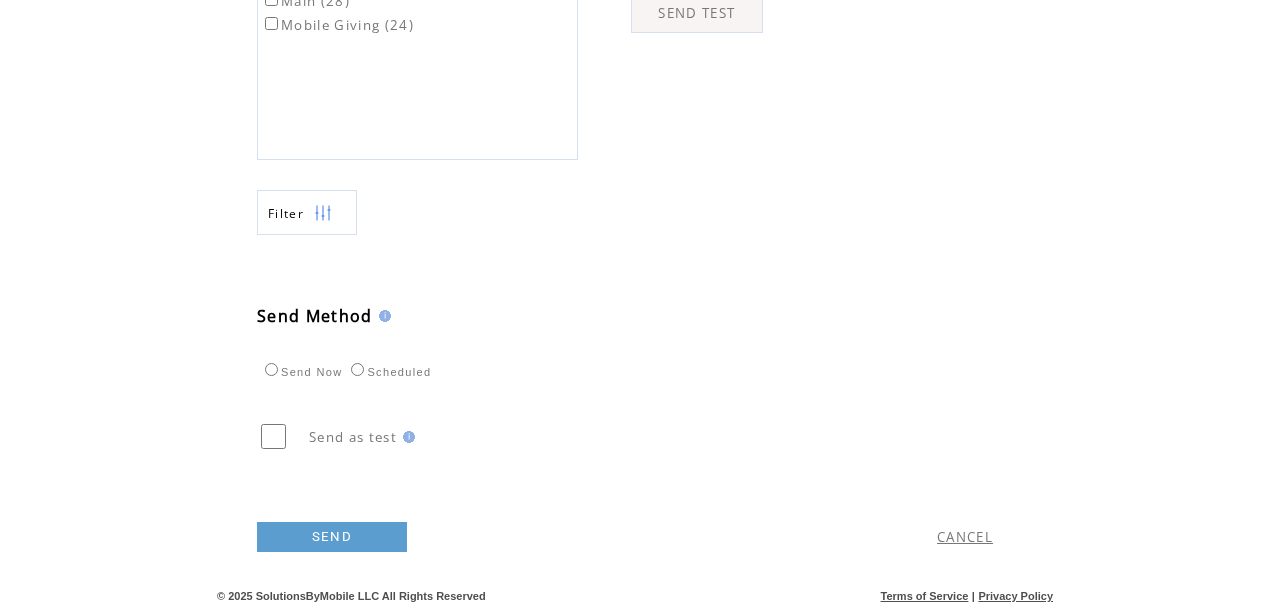 scroll, scrollTop: 829, scrollLeft: 0, axis: vertical 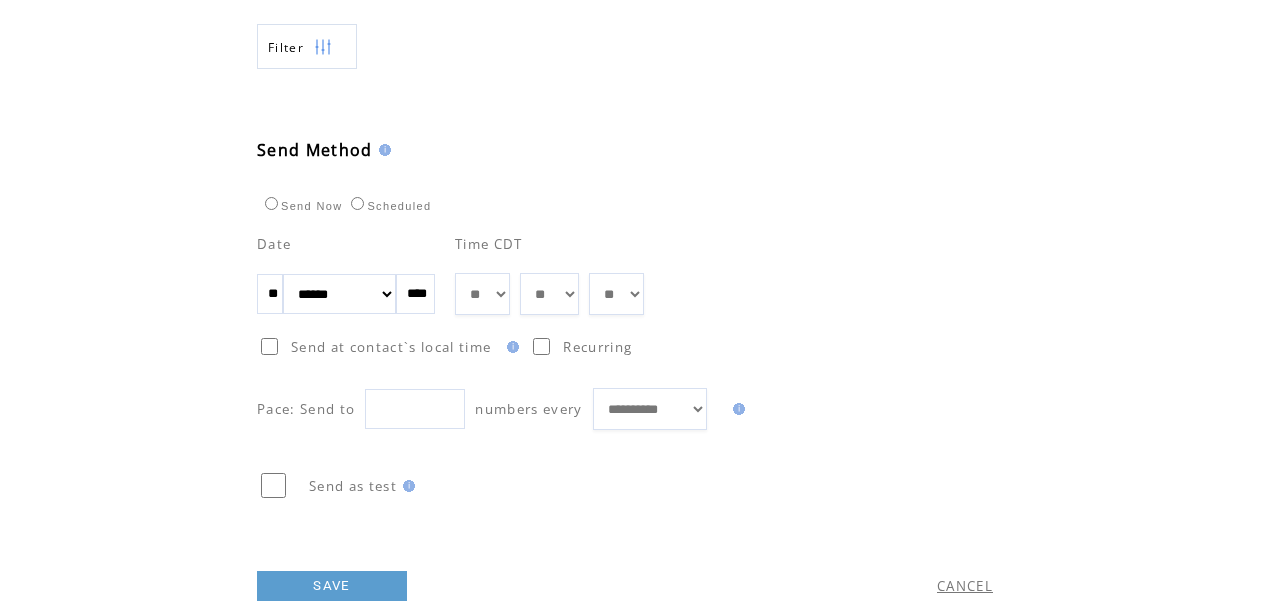 click on "**" at bounding box center (270, 294) 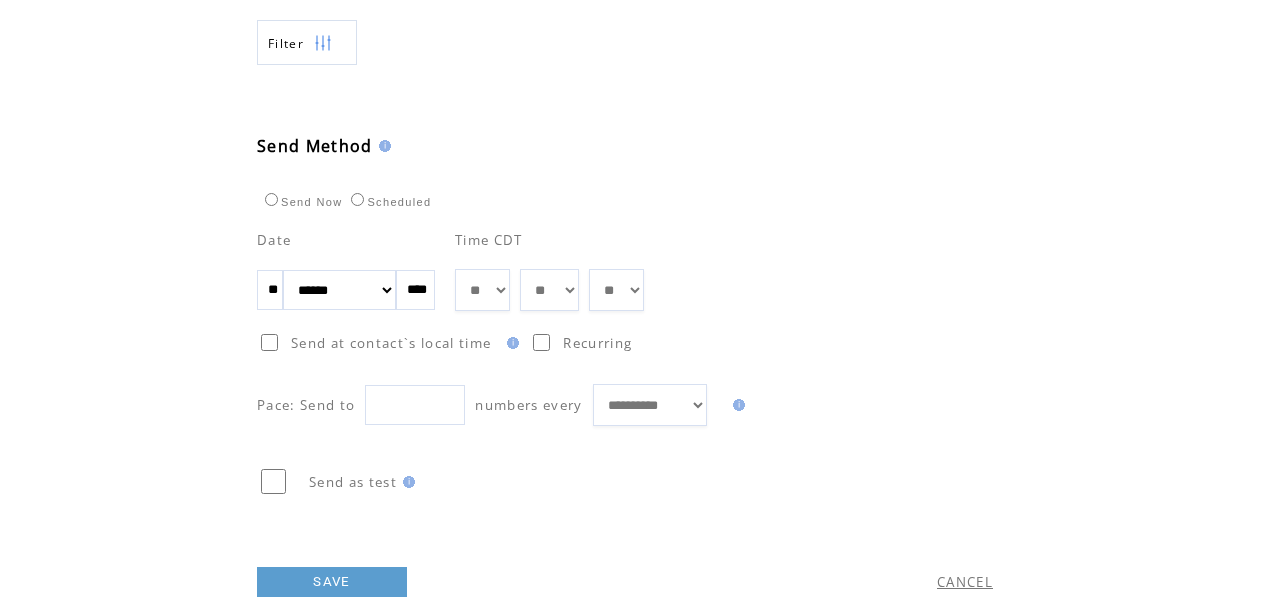 click on "Send Now 		  Scheduled" at bounding box center [532, 184] 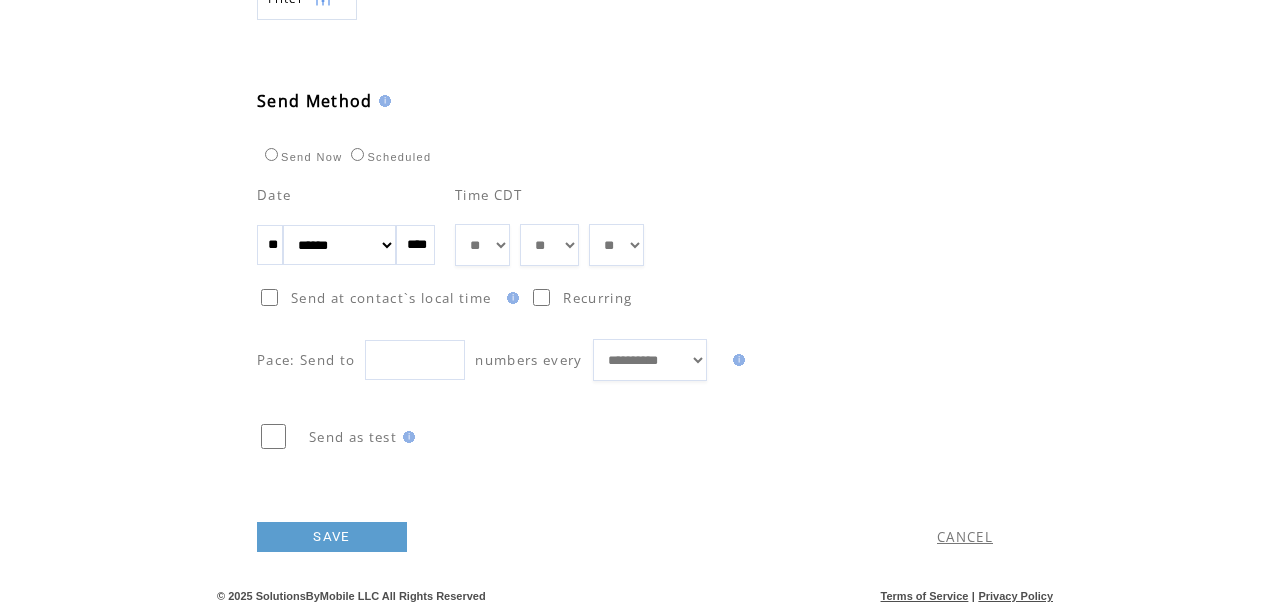 click on "** 	 ** 	 ** 	 ** 	 ** 	 ** 	 ** 	 ** 	 ** 	 ** 	 ** 	 ** 	 ** 	 ** 	 ** 	 ** 	 ** 	 ** 	 ** 	 ** 	 ** 	 ** 	 ** 	 ** 	 ** 	 ** 	 ** 	 ** 	 ** 	 ** 	 ** 	 ** 	 ** 	 ** 	 ** 	 ** 	 ** 	 ** 	 ** 	 ** 	 ** 	 ** 	 ** 	 ** 	 ** 	 ** 	 ** 	 ** 	 ** 	 ** 	 ** 	 ** 	 ** 	 ** 	 ** 	 ** 	 ** 	 ** 	 ** 	 ** 	 **" at bounding box center (549, 245) 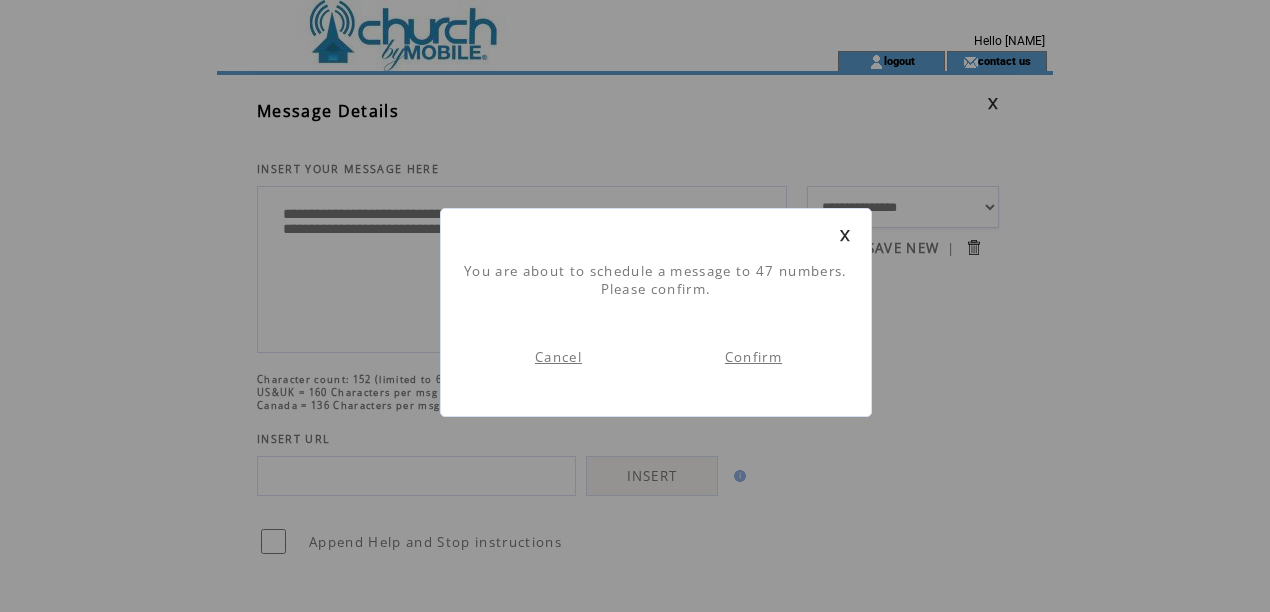 scroll, scrollTop: 1, scrollLeft: 0, axis: vertical 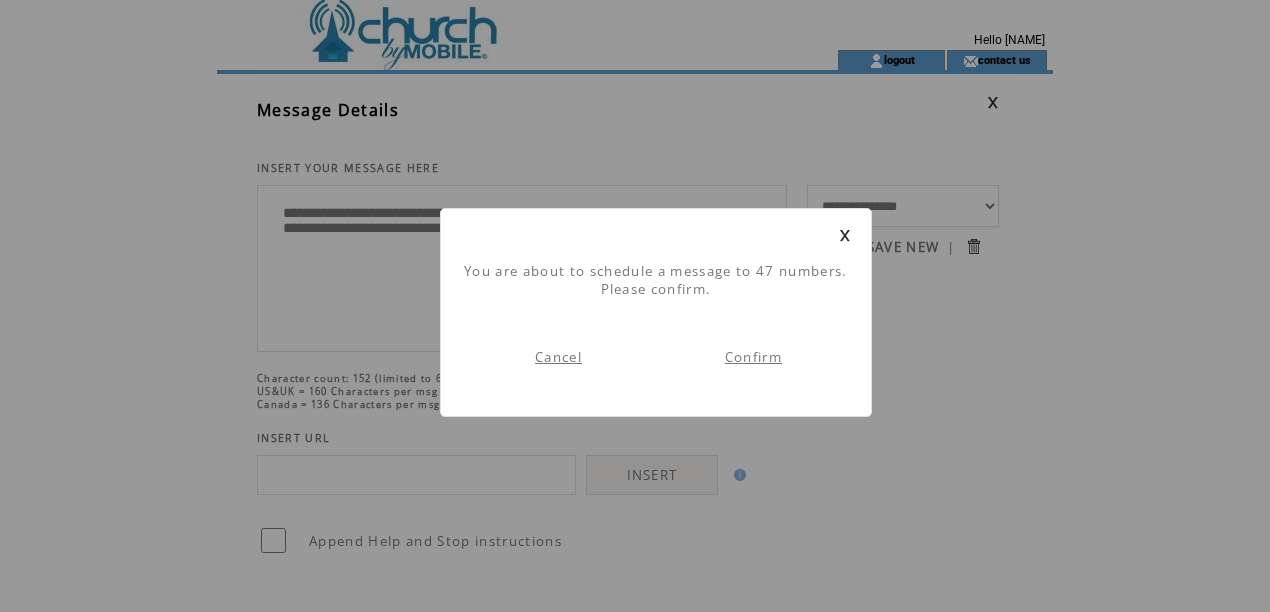 click on "Confirm" at bounding box center (753, 357) 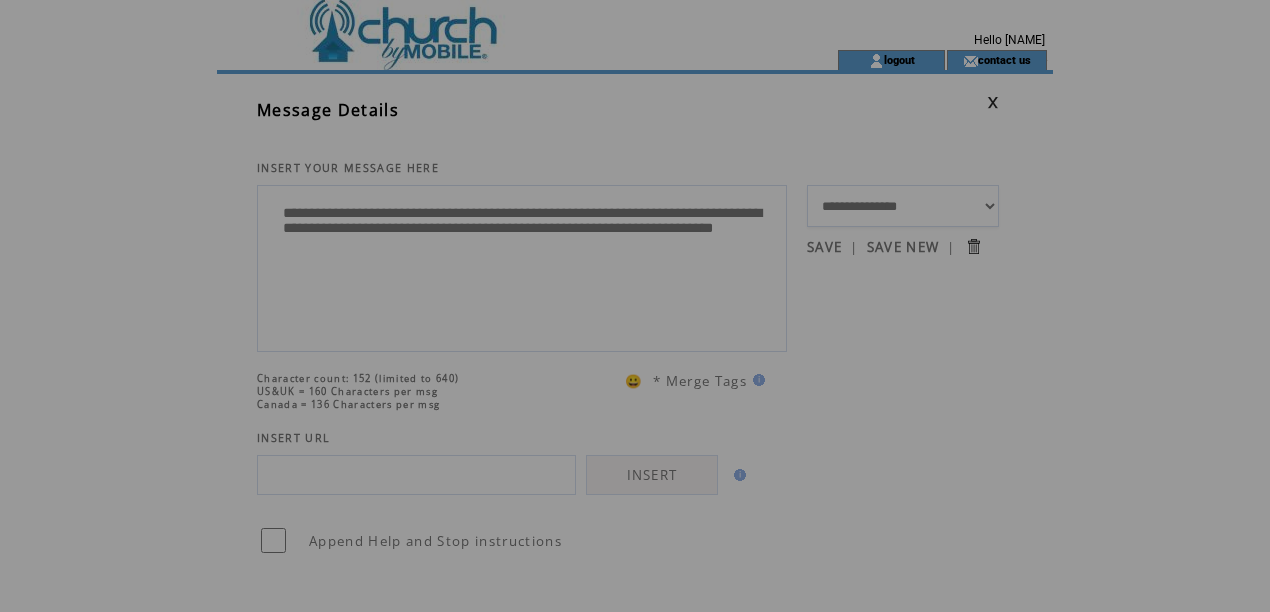 scroll, scrollTop: 0, scrollLeft: 0, axis: both 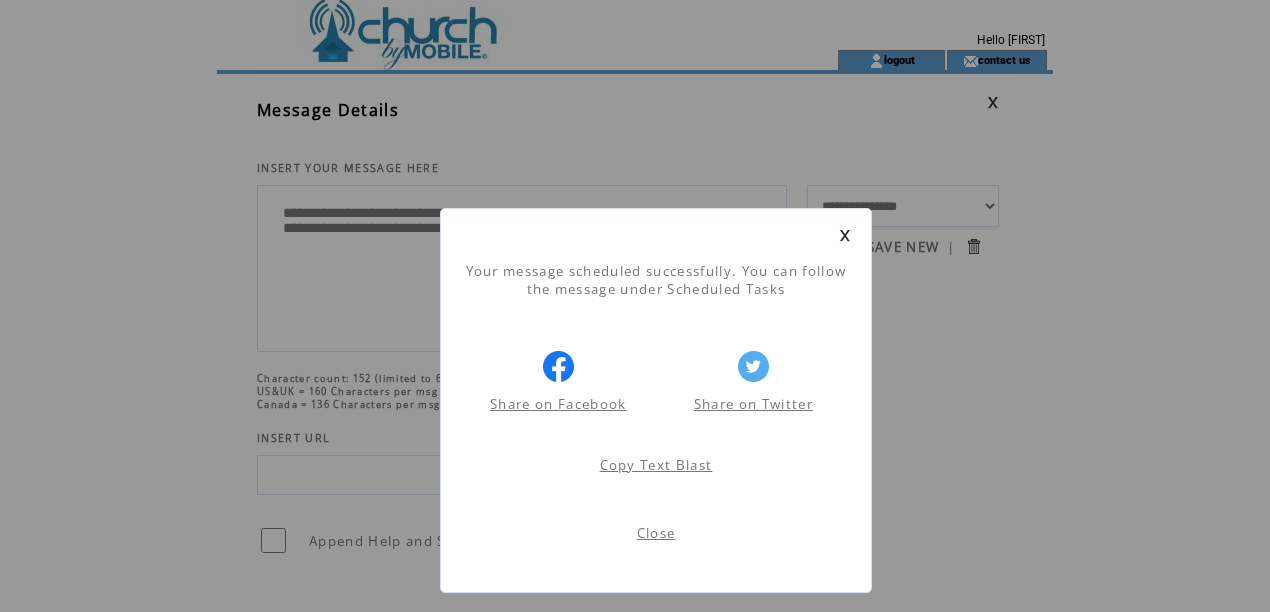 click on "Close" at bounding box center (656, 533) 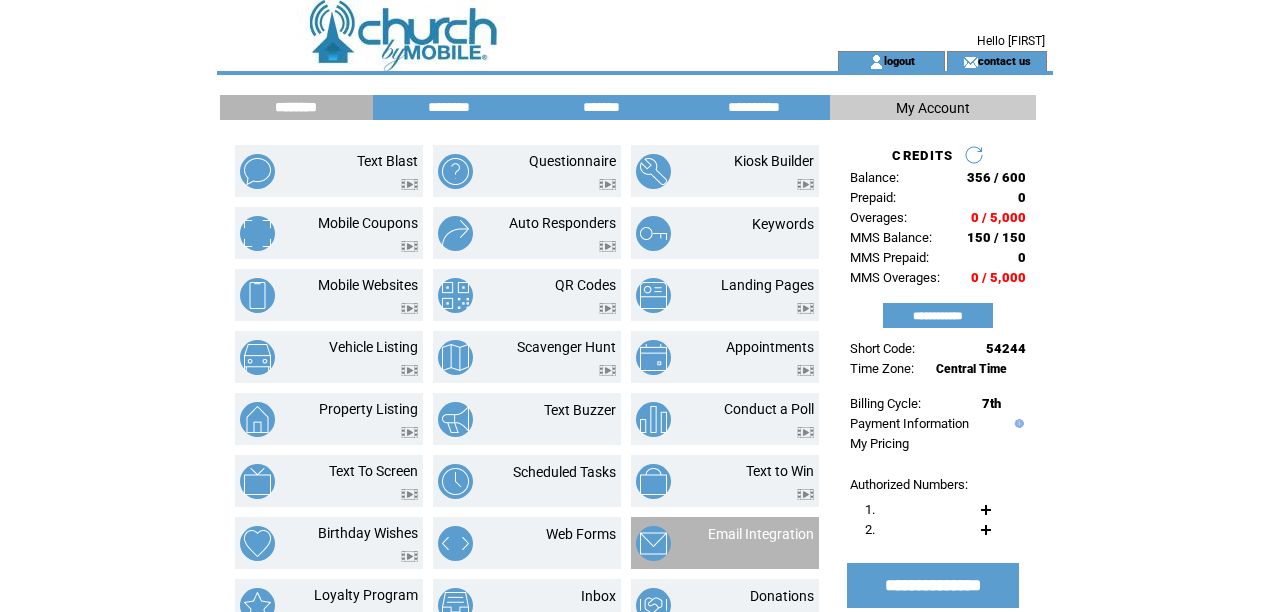 scroll, scrollTop: 0, scrollLeft: 0, axis: both 